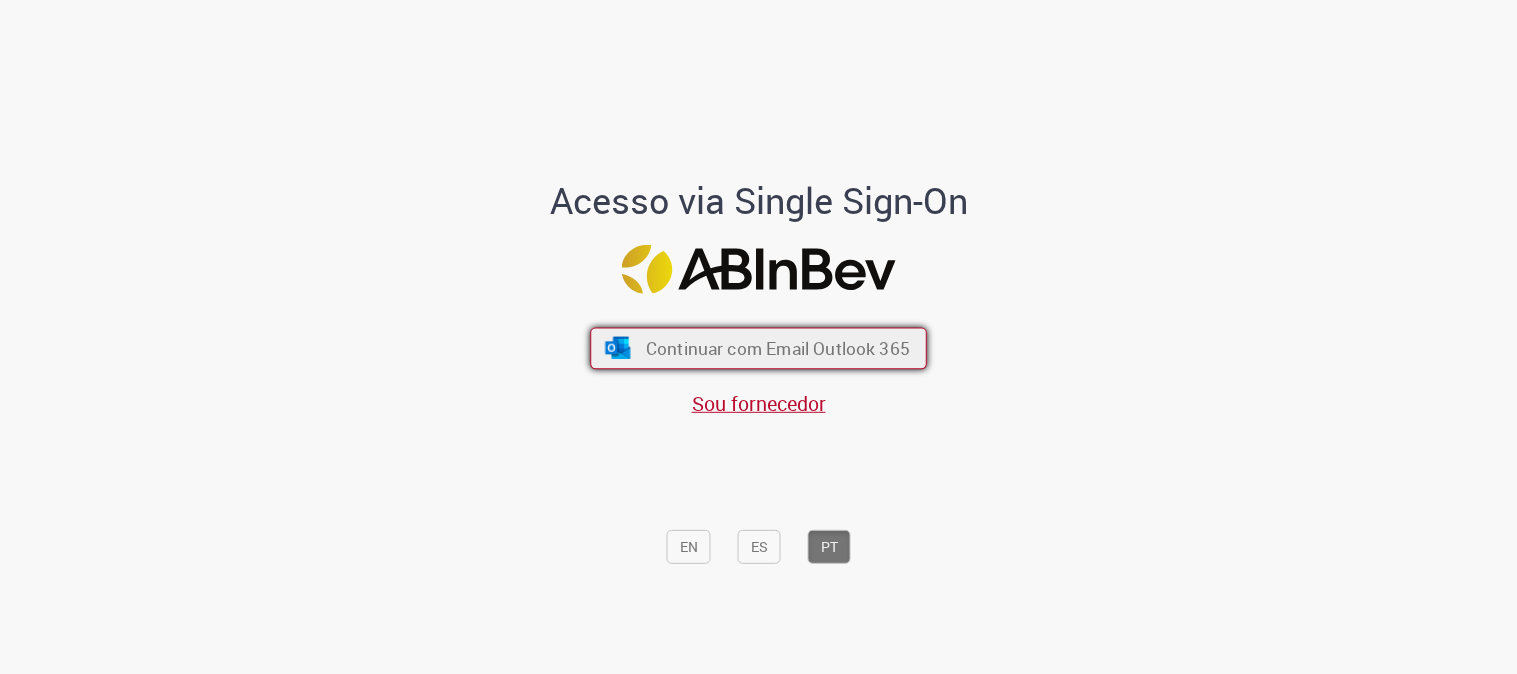 scroll, scrollTop: 0, scrollLeft: 0, axis: both 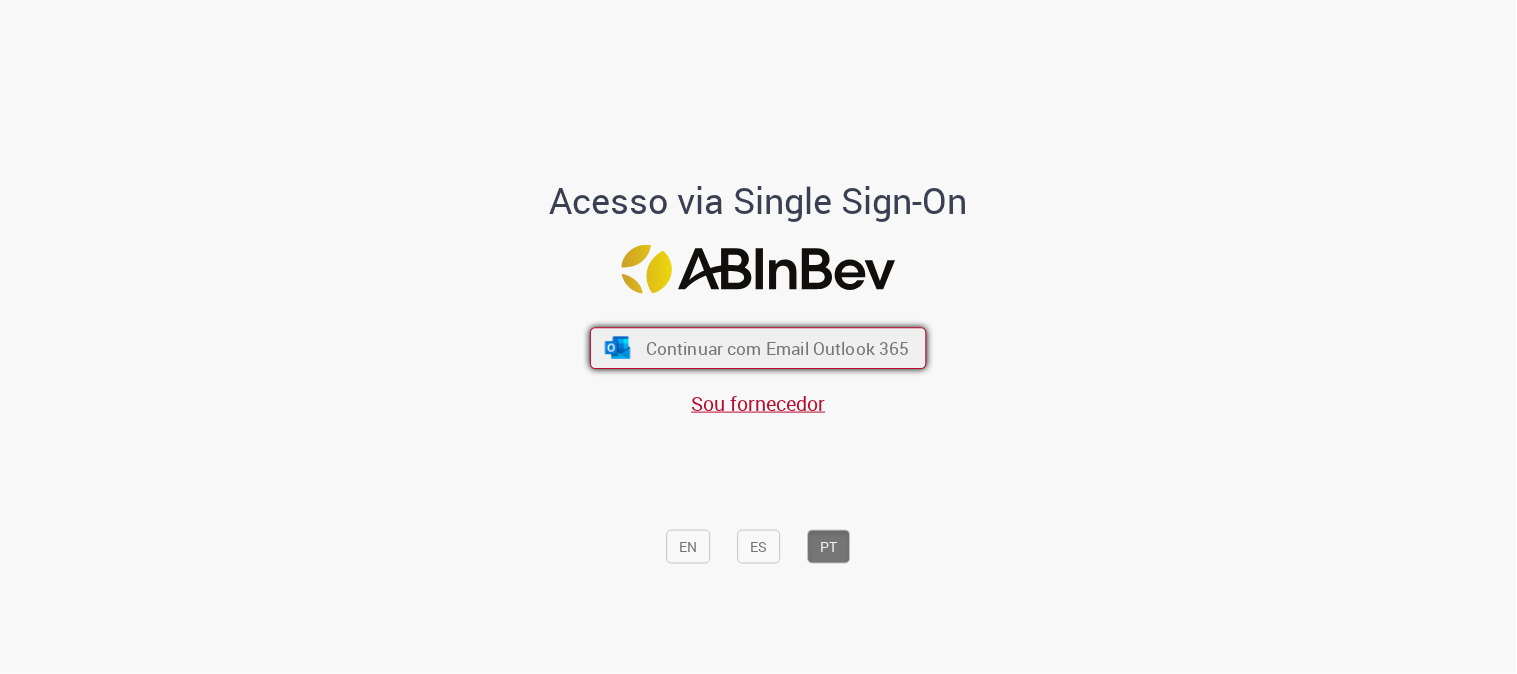click on "Continuar com Email Outlook 365" at bounding box center [758, 348] 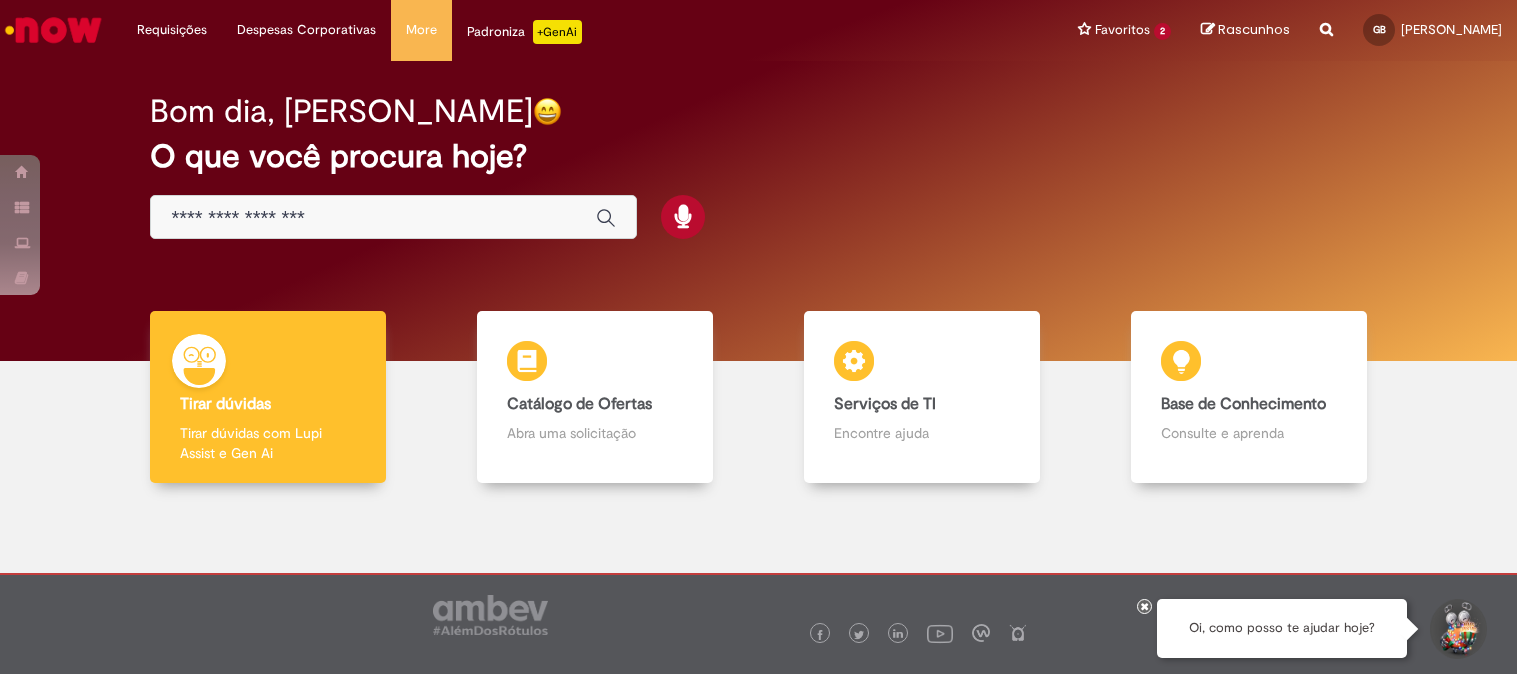 scroll, scrollTop: 0, scrollLeft: 0, axis: both 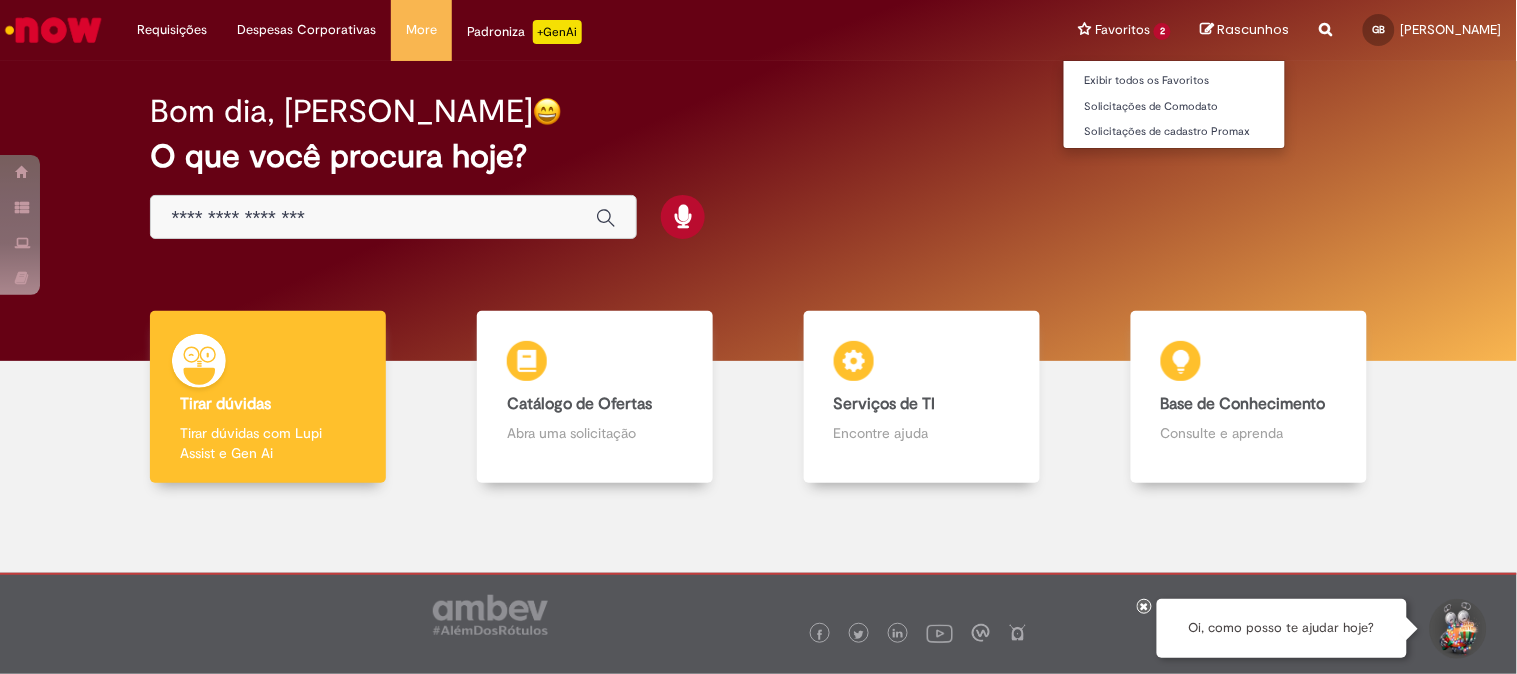 click on "Favoritos   2
Exibir todos os Favoritos
Solicitações de Comodato
Solicitações de cadastro Promax" at bounding box center (1124, 30) 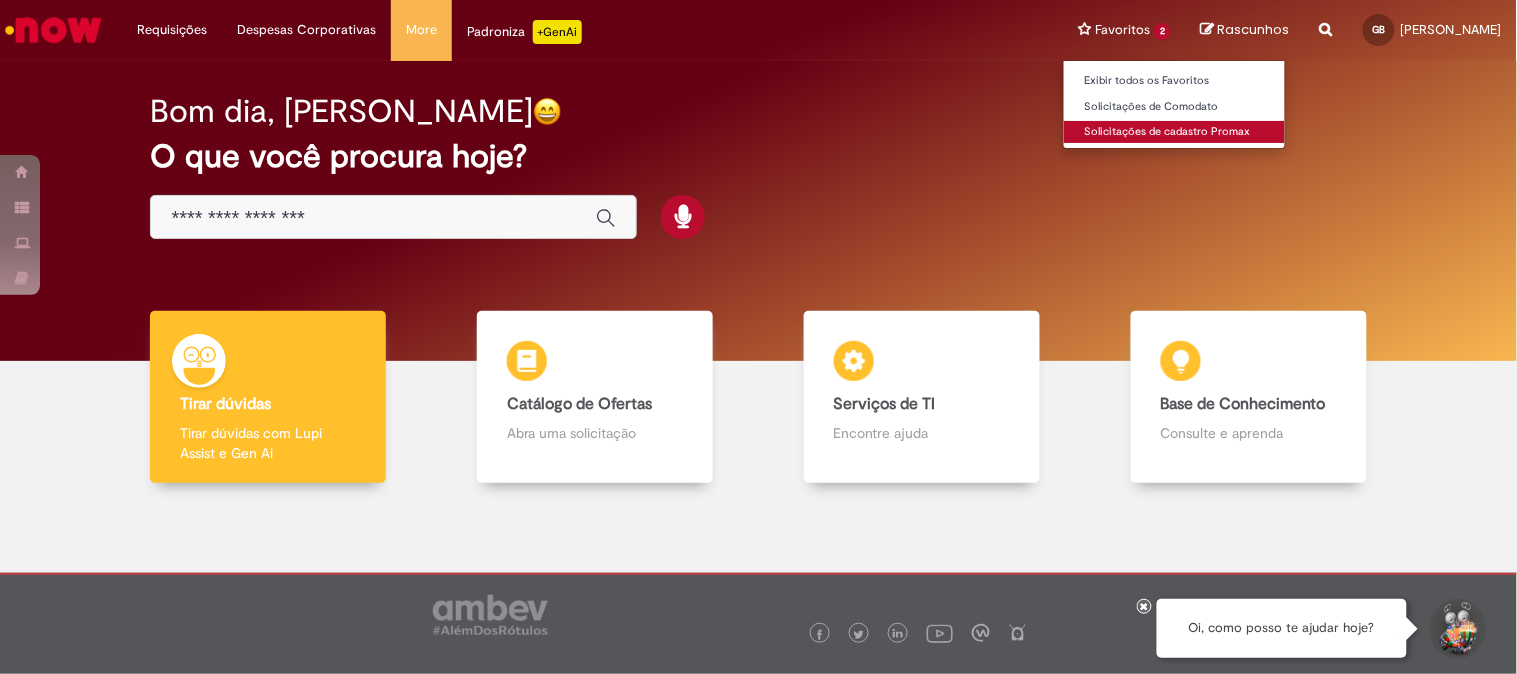click on "Solicitações de cadastro Promax" at bounding box center (1174, 132) 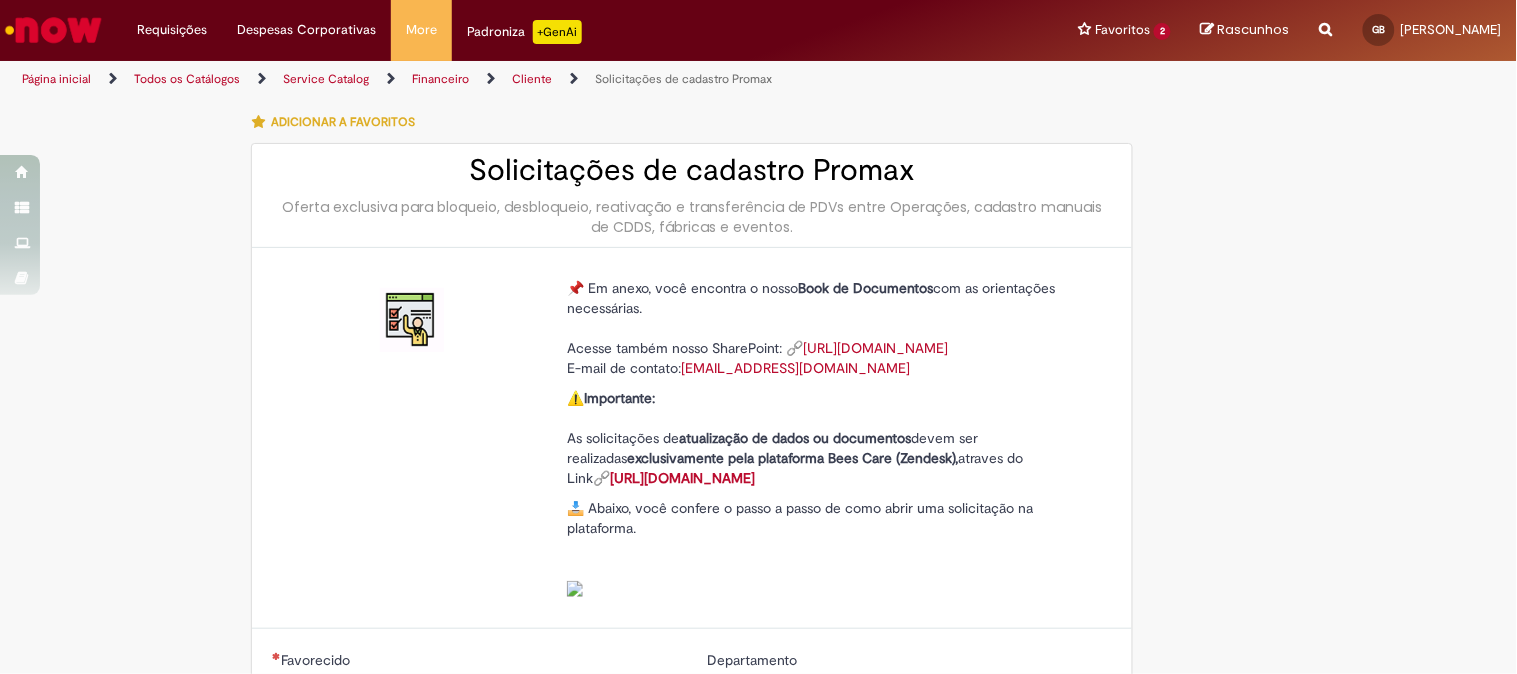type on "**********" 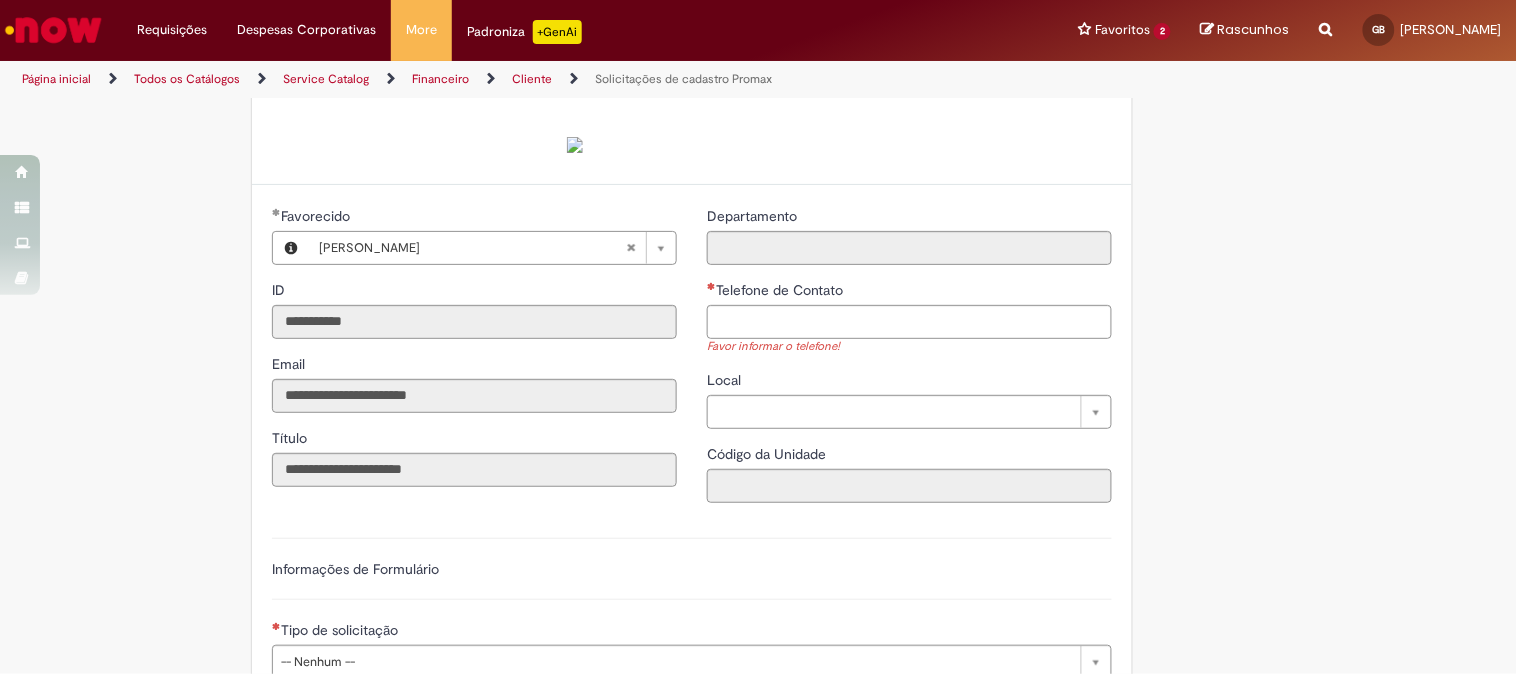 scroll, scrollTop: 666, scrollLeft: 0, axis: vertical 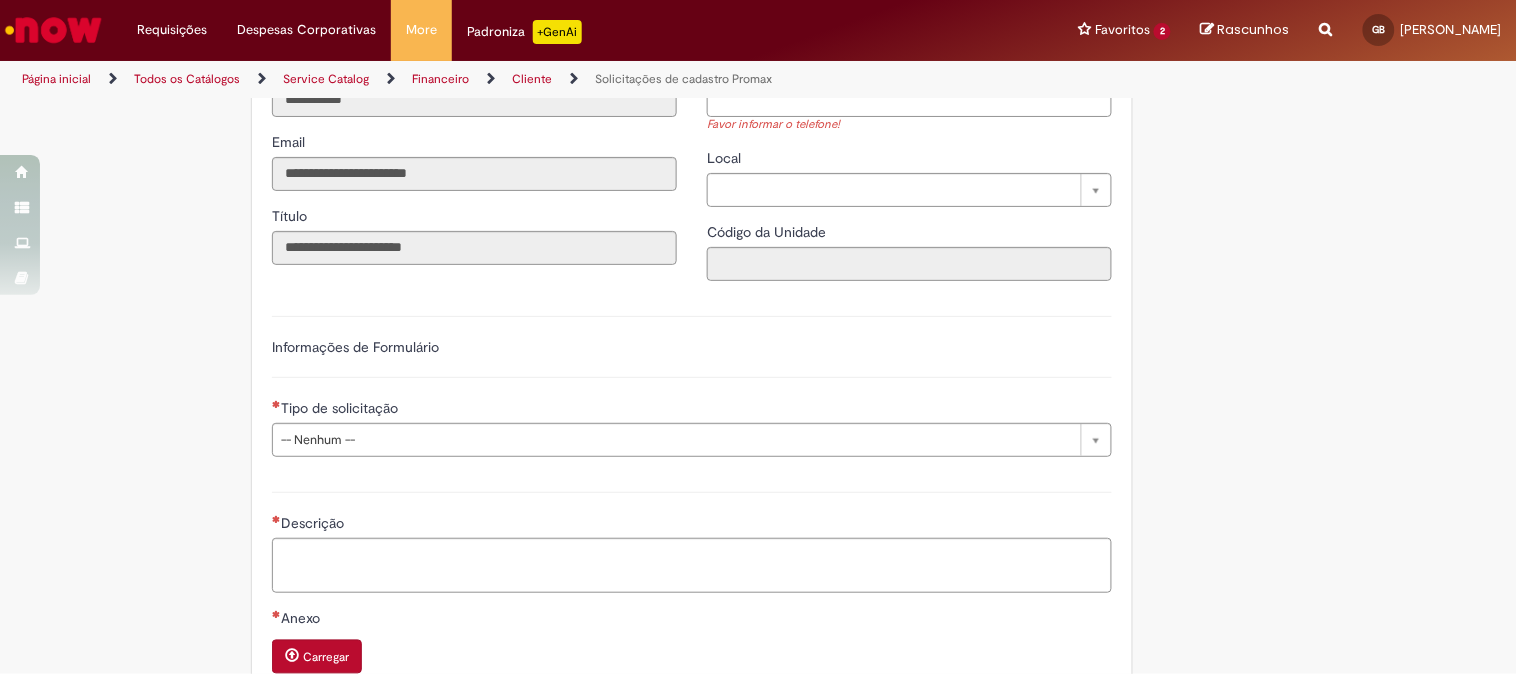 click on "Tipo de solicitação" at bounding box center [337, 408] 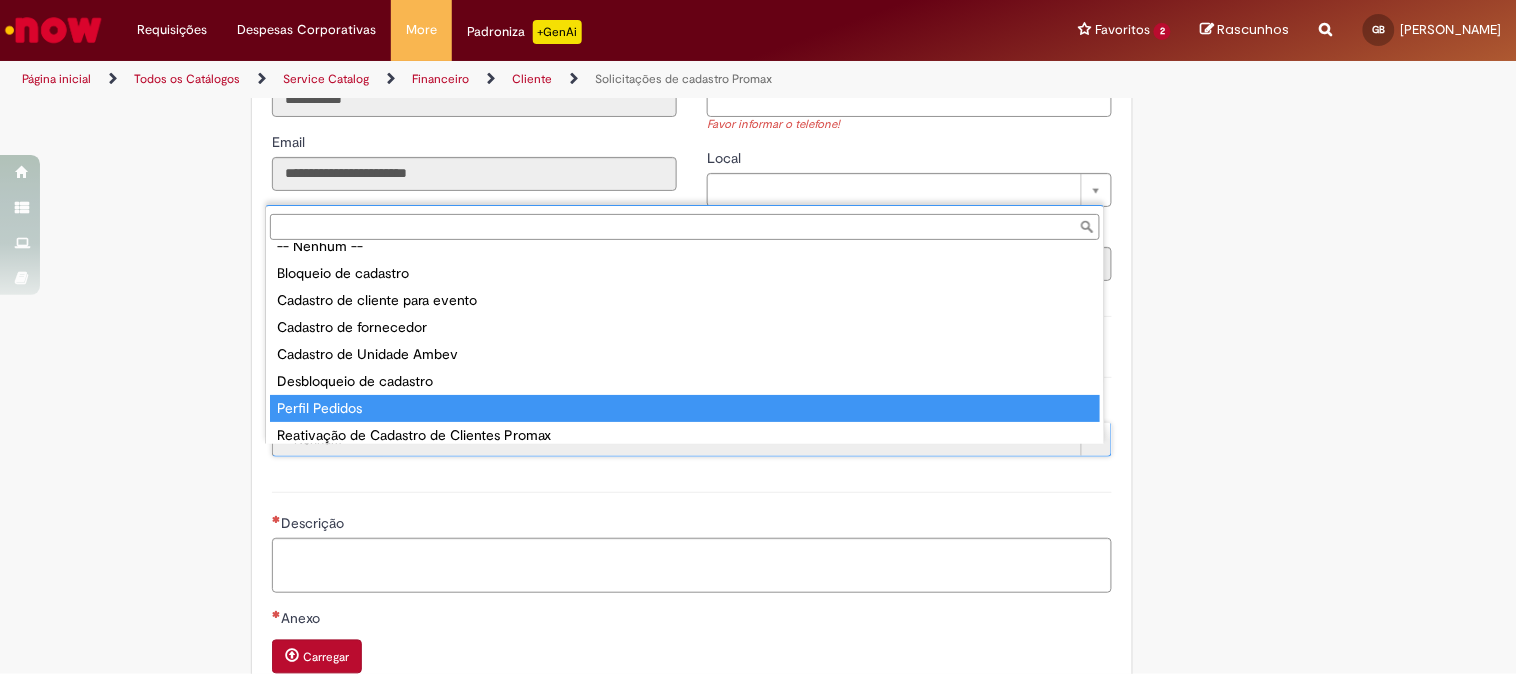 scroll, scrollTop: 76, scrollLeft: 0, axis: vertical 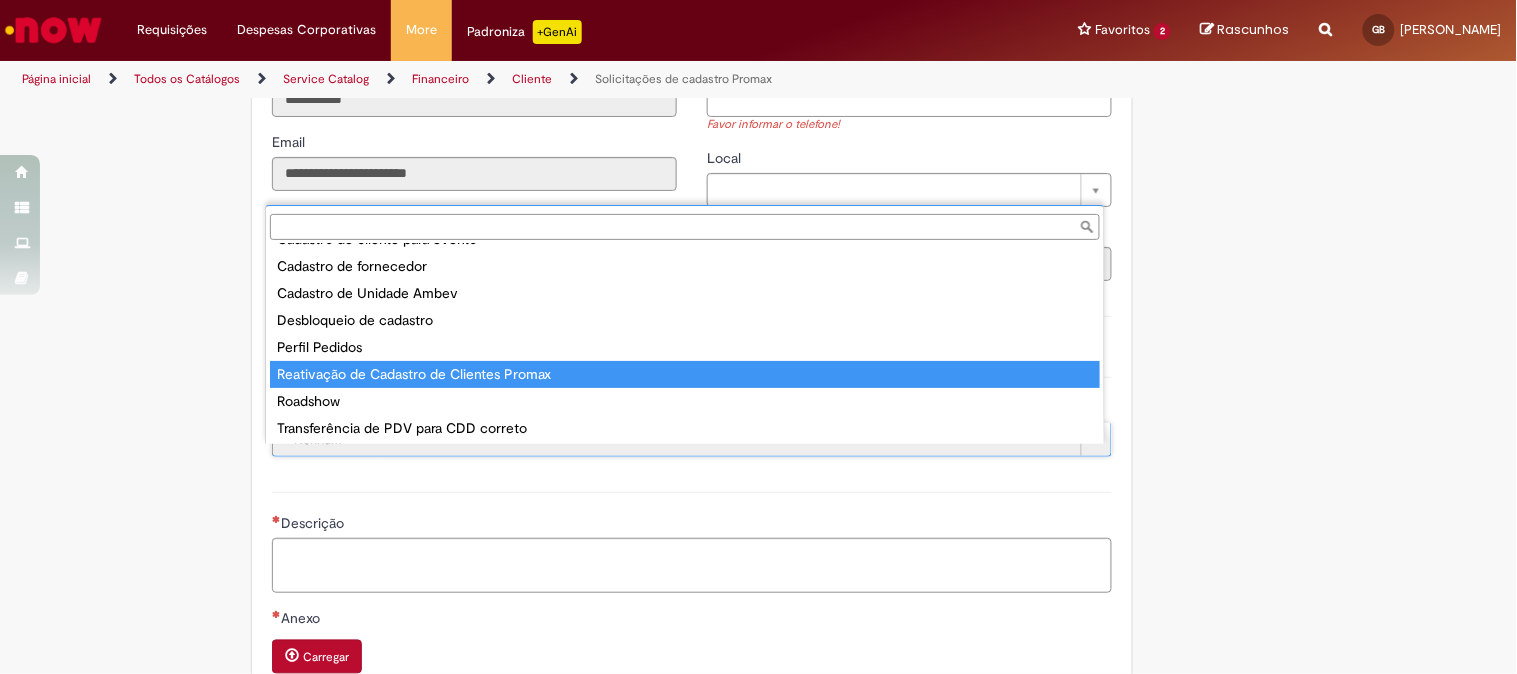 type on "**********" 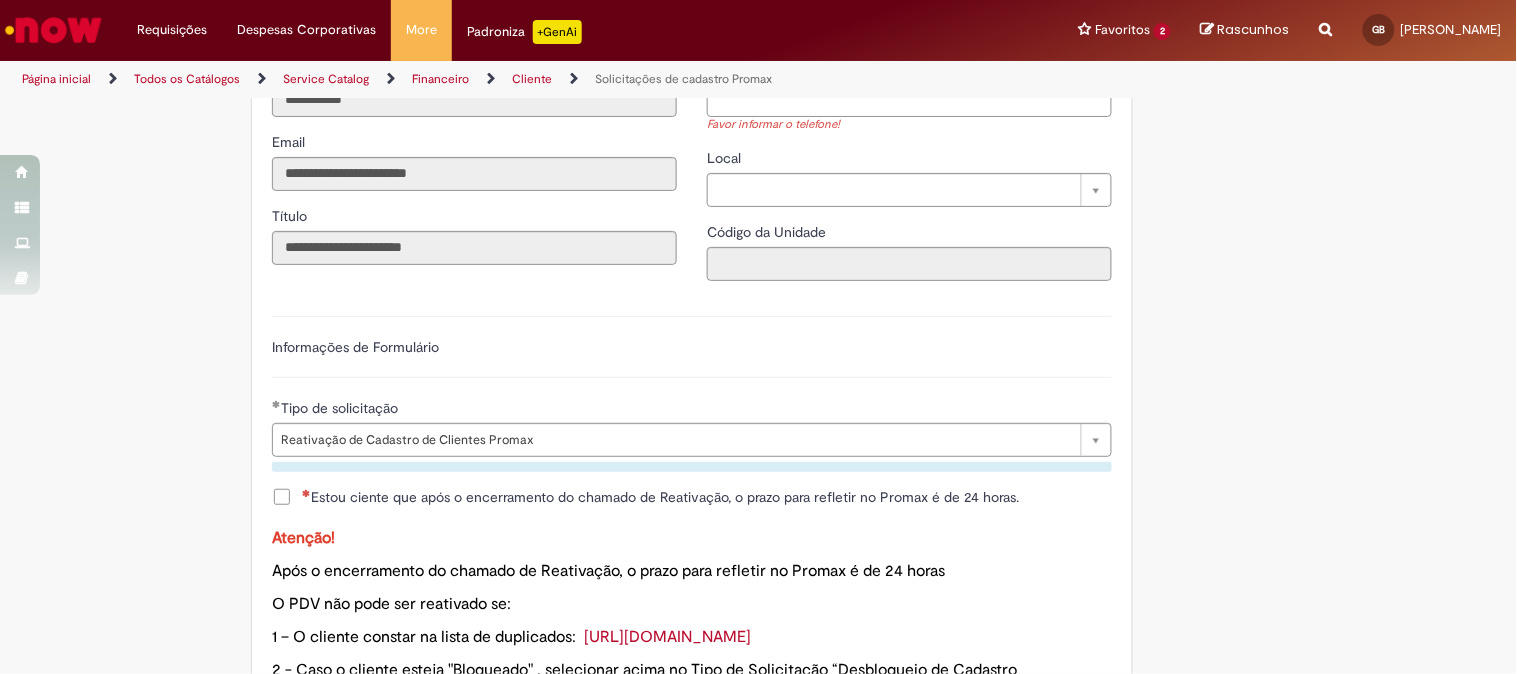click on "Tire dúvidas com LupiAssist    +GenAI
Oi! Eu sou LupiAssist, uma Inteligência Artificial Generativa em constante aprendizado   Meu conteúdo é monitorado para trazer uma melhor experiência
Dúvidas comuns:
Só mais um instante, estou consultando nossas bases de conhecimento  e escrevendo a melhor resposta pra você!
Title
Lorem ipsum dolor sit amet    Fazer uma nova pergunta
Gerei esta resposta utilizando IA Generativa em conjunto com os nossos padrões. Em caso de divergência, os documentos oficiais prevalecerão.
Saiba mais em:
Ou ligue para:
E aí, te ajudei?
Sim, obrigado!" at bounding box center [758, 563] 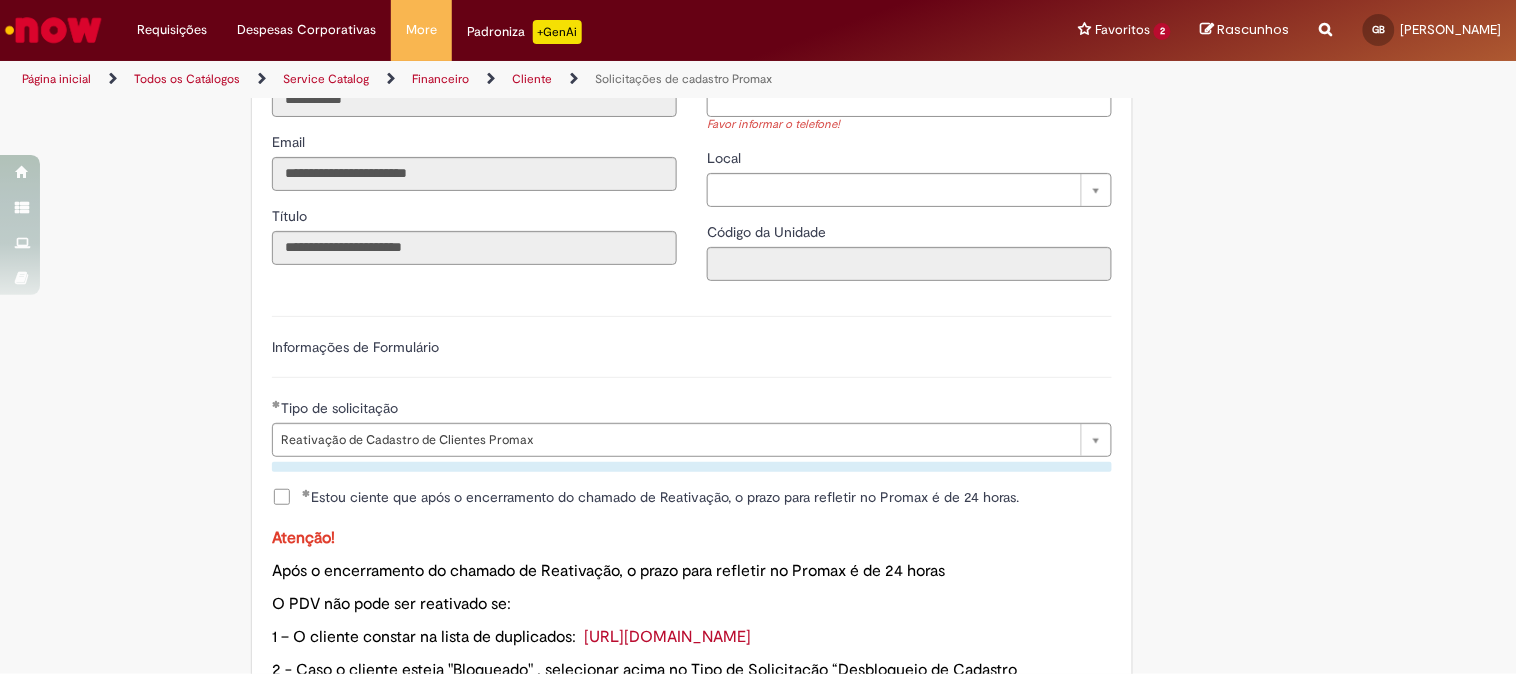 scroll, scrollTop: 1111, scrollLeft: 0, axis: vertical 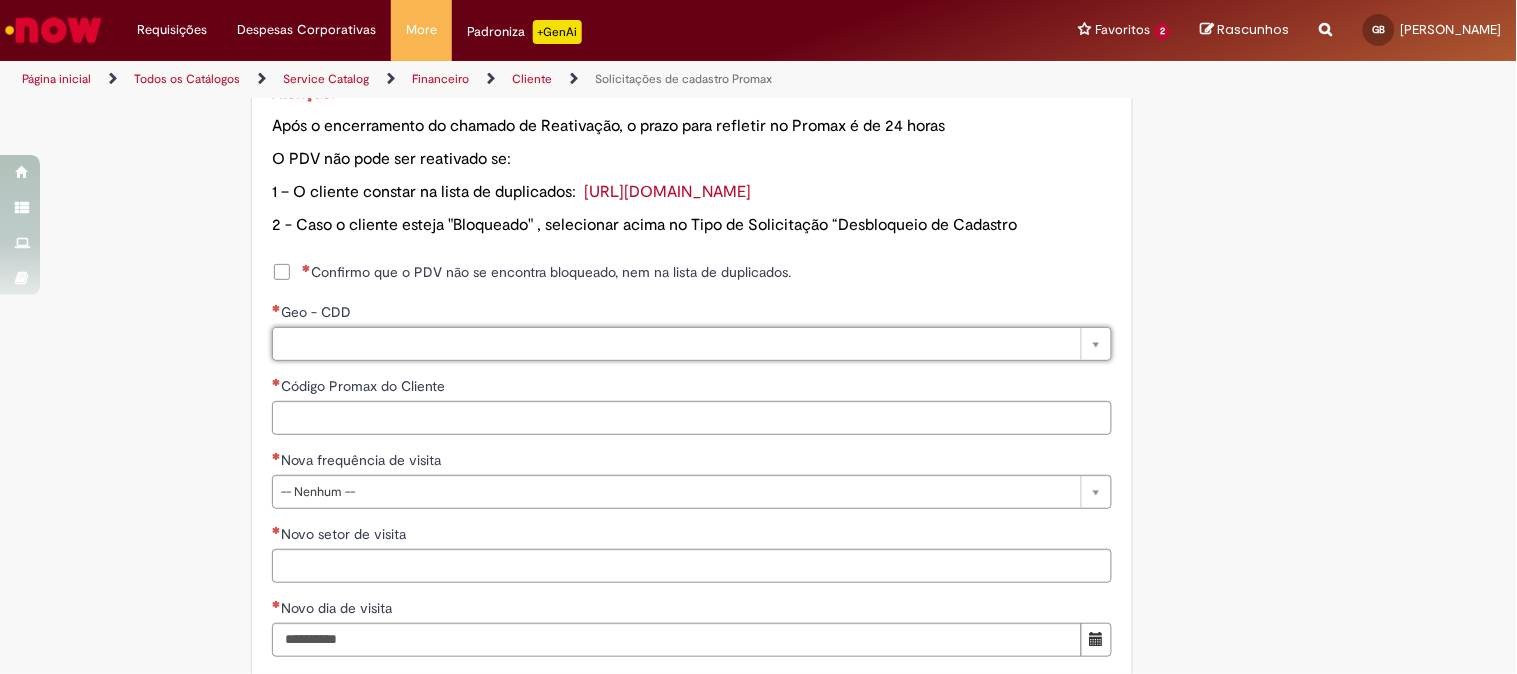 click on "Confirmo que o PDV não se encontra bloqueado, nem na lista de duplicados." at bounding box center (546, 272) 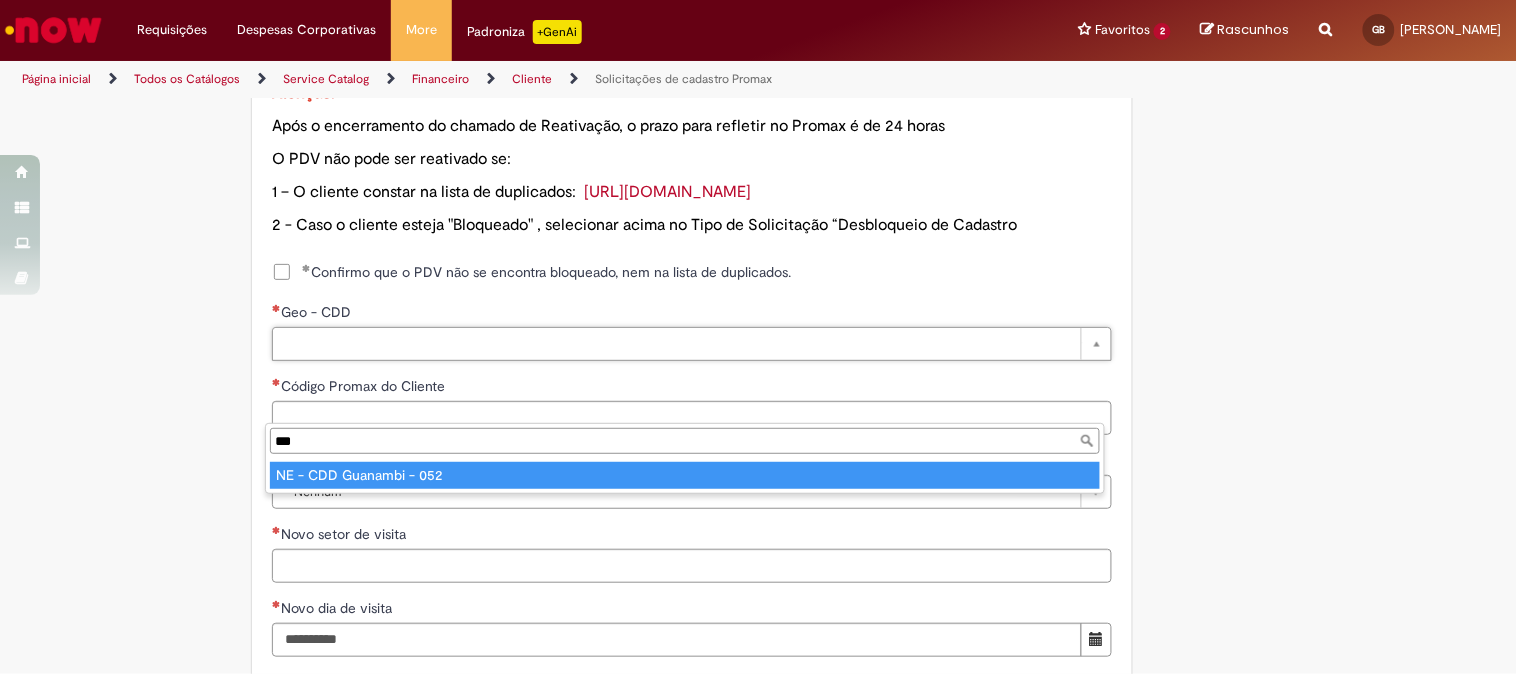 type on "***" 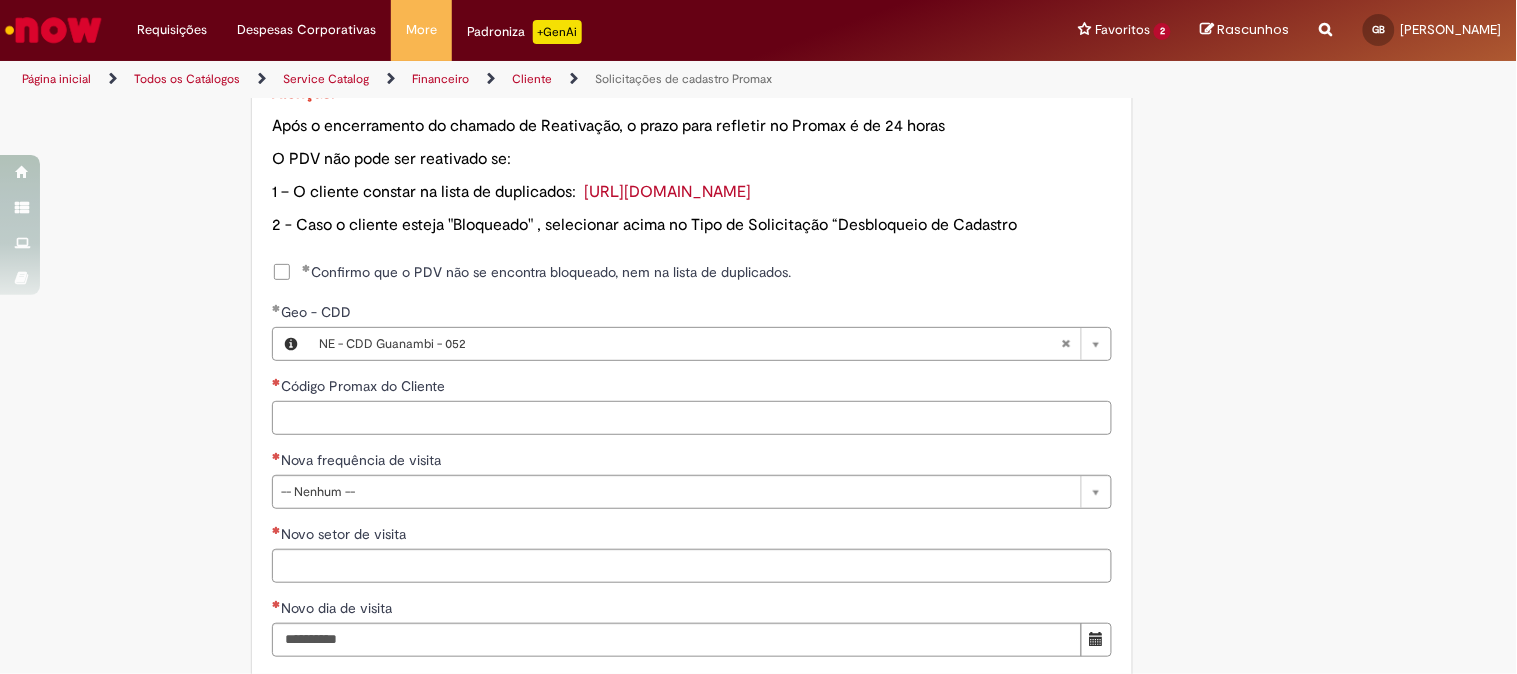 click on "Código Promax do Cliente" at bounding box center (692, 418) 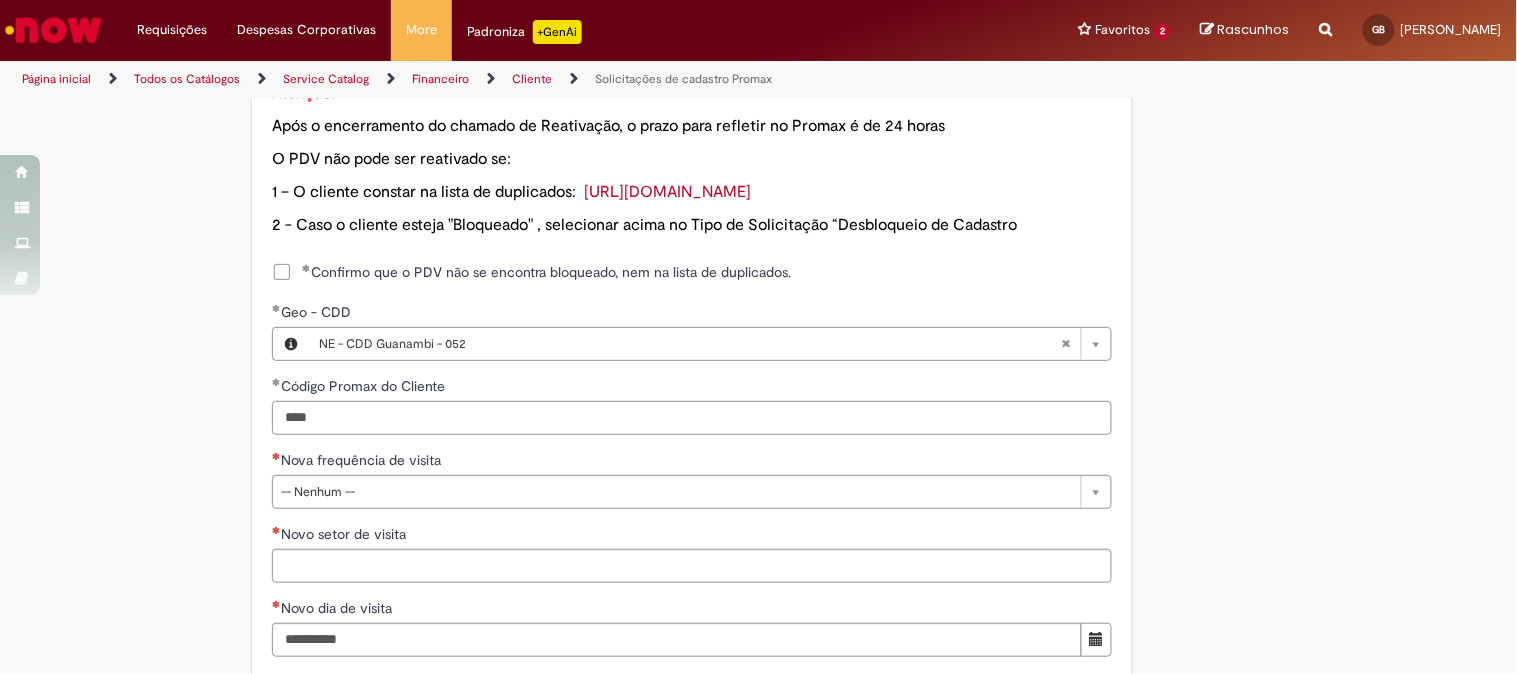type on "****" 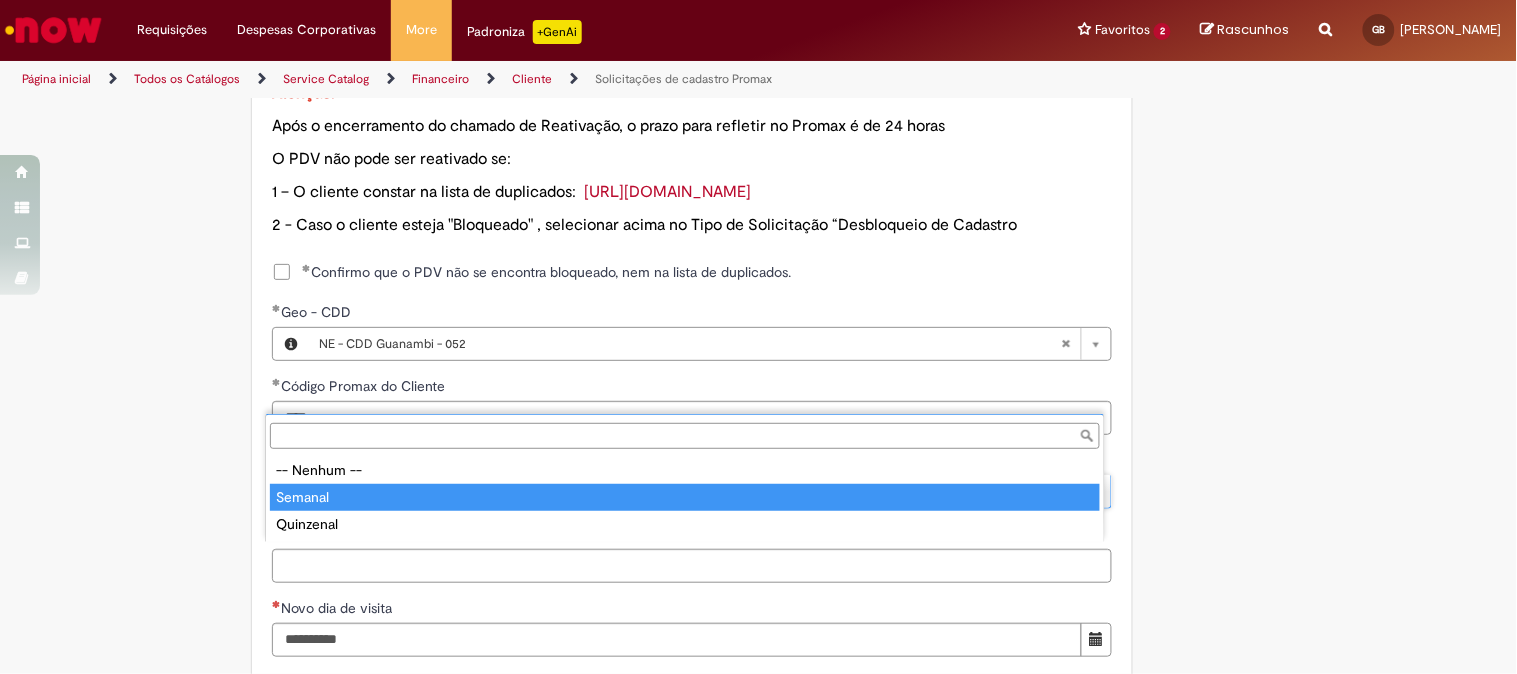 type on "*******" 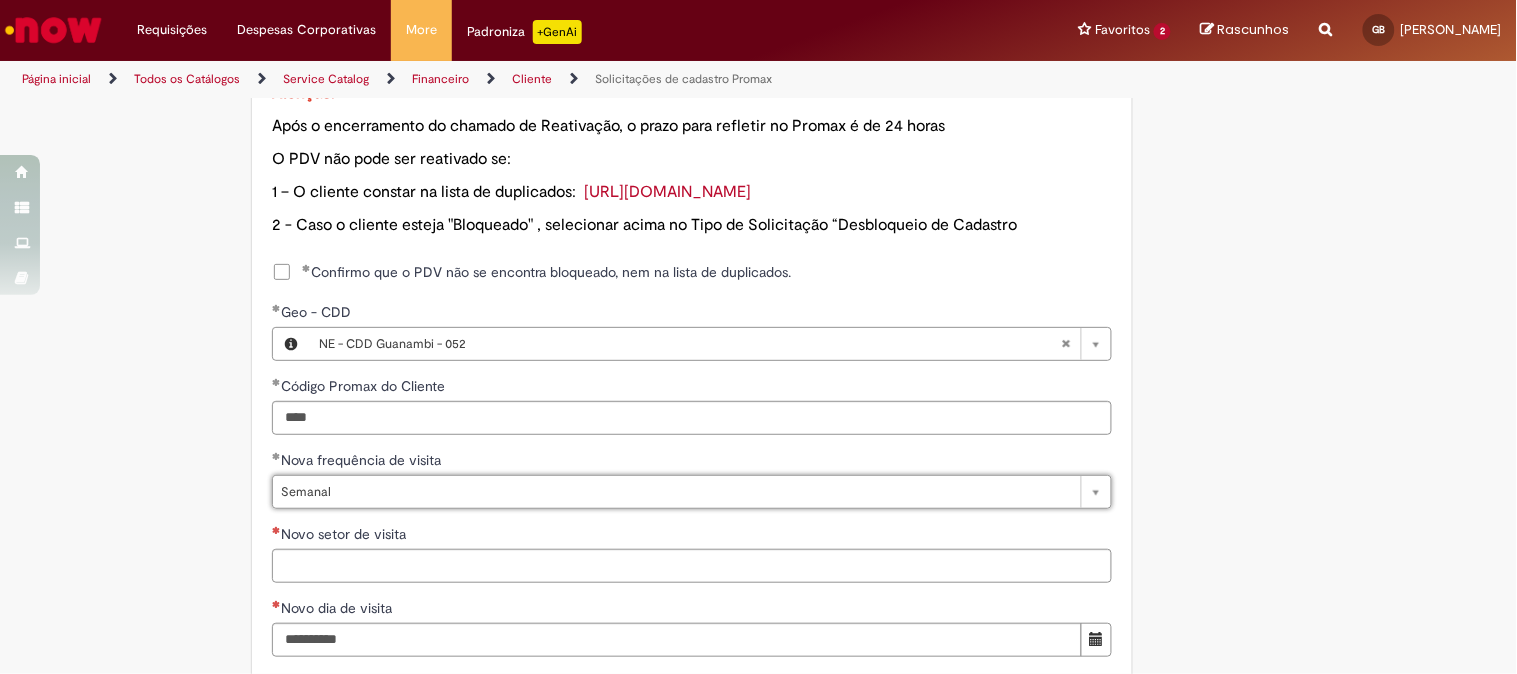 scroll, scrollTop: 1333, scrollLeft: 0, axis: vertical 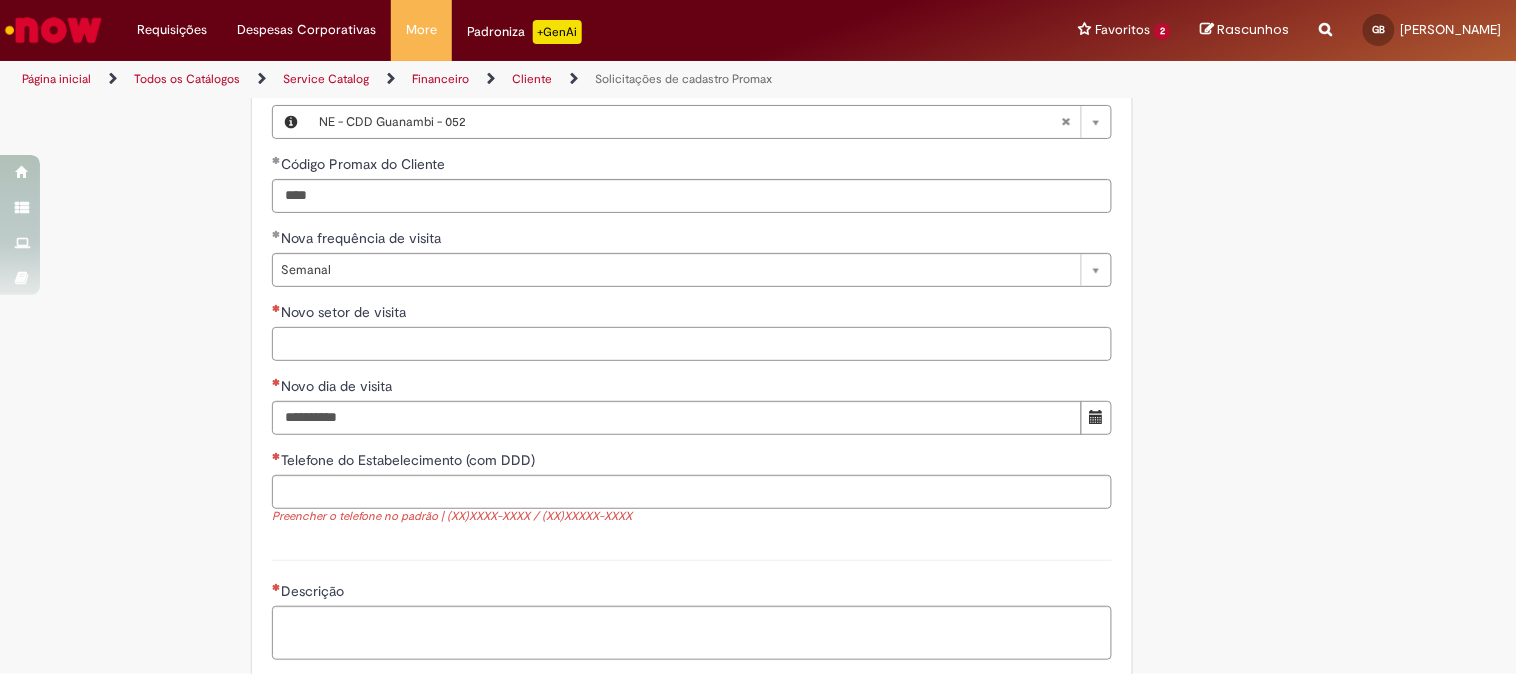 click on "Novo setor de visita" at bounding box center (692, 344) 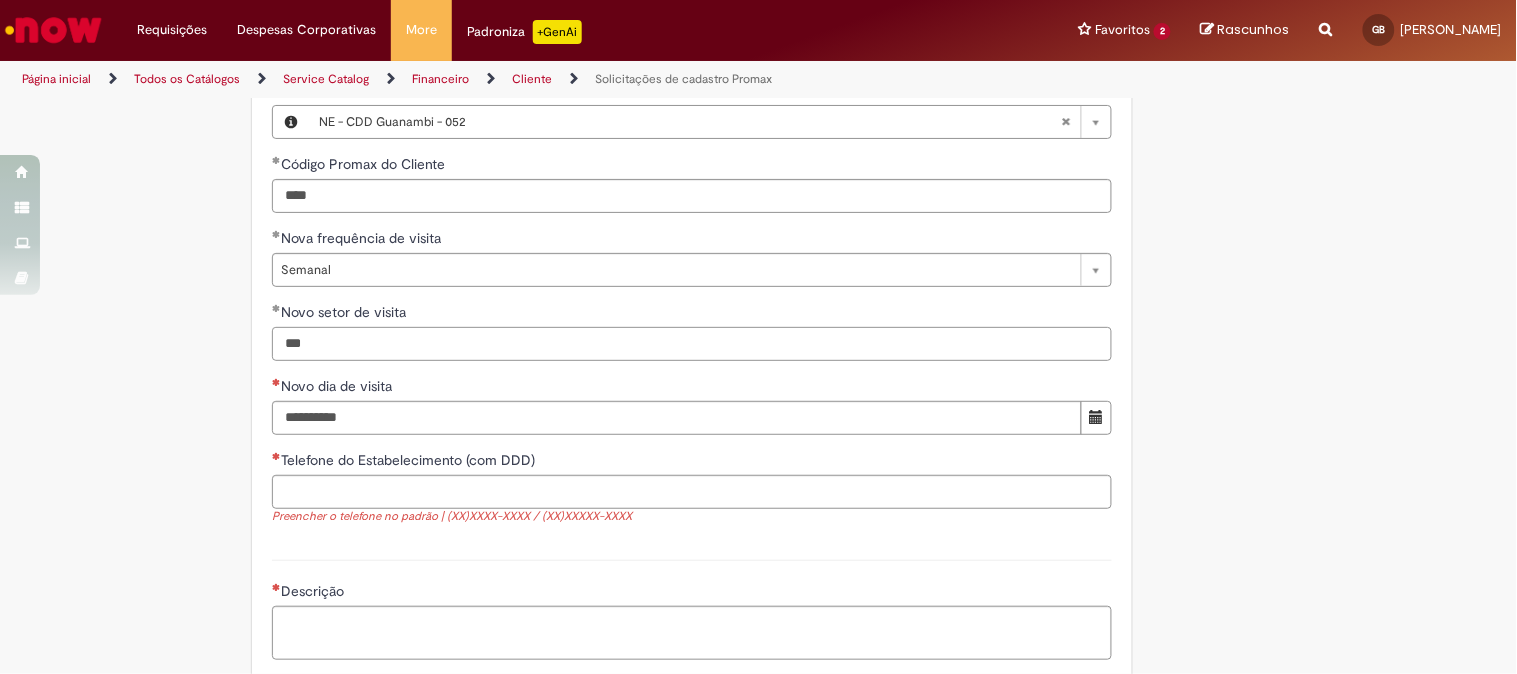 type on "***" 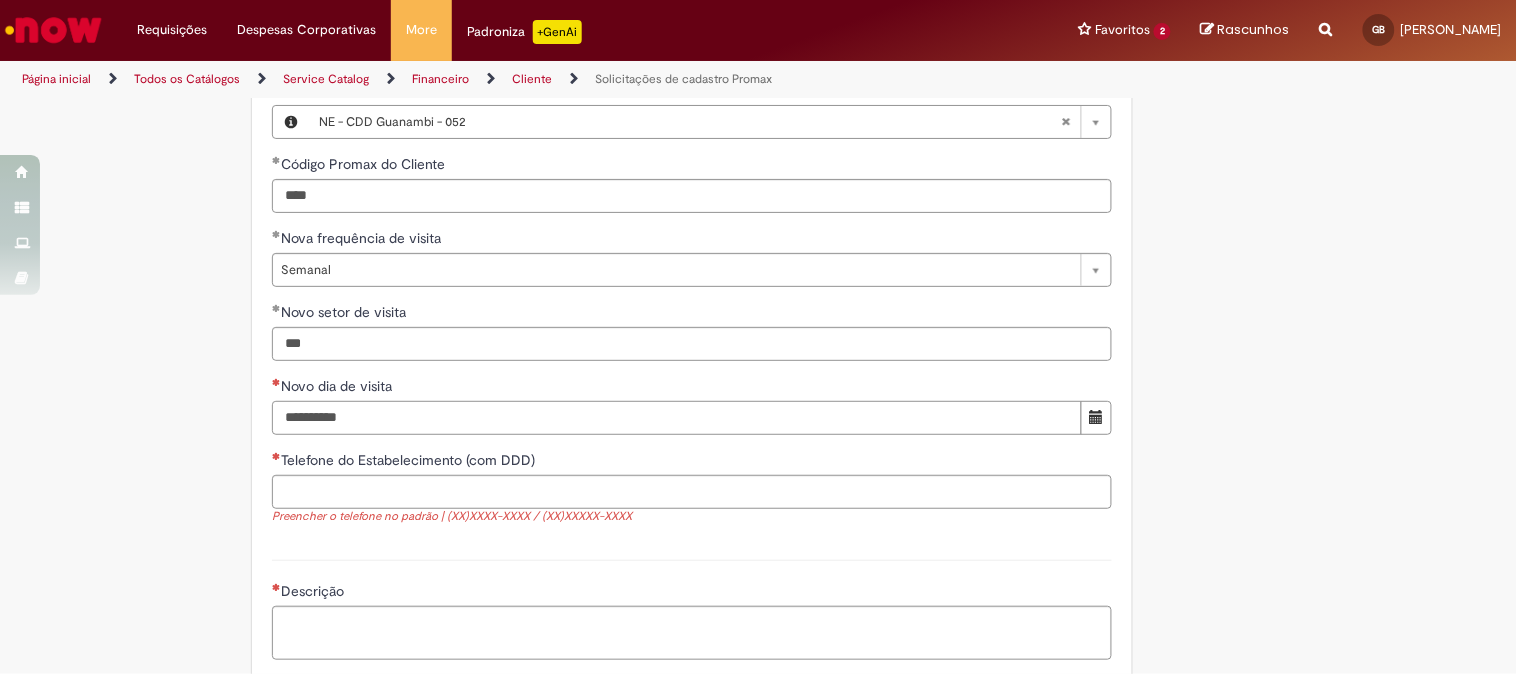 click on "Novo dia de visita" at bounding box center (677, 418) 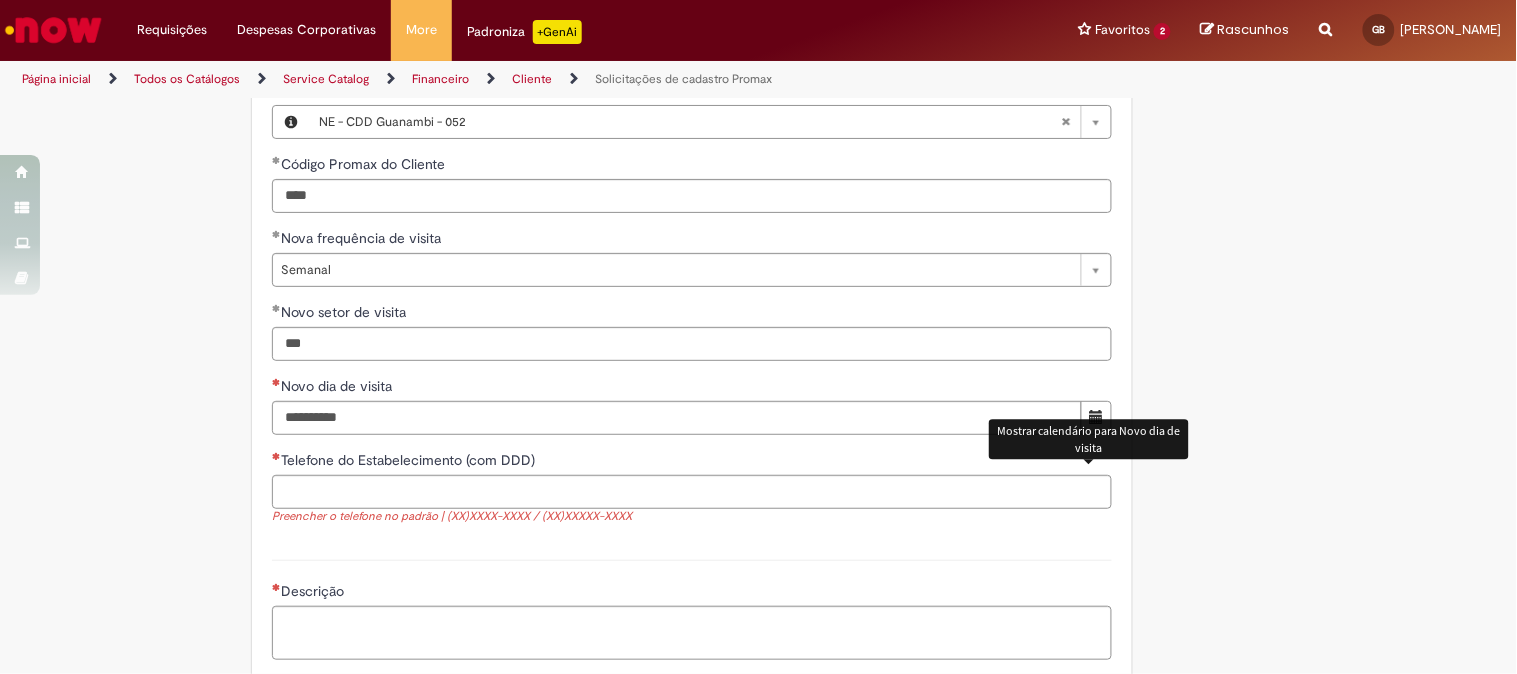 click at bounding box center (1096, 418) 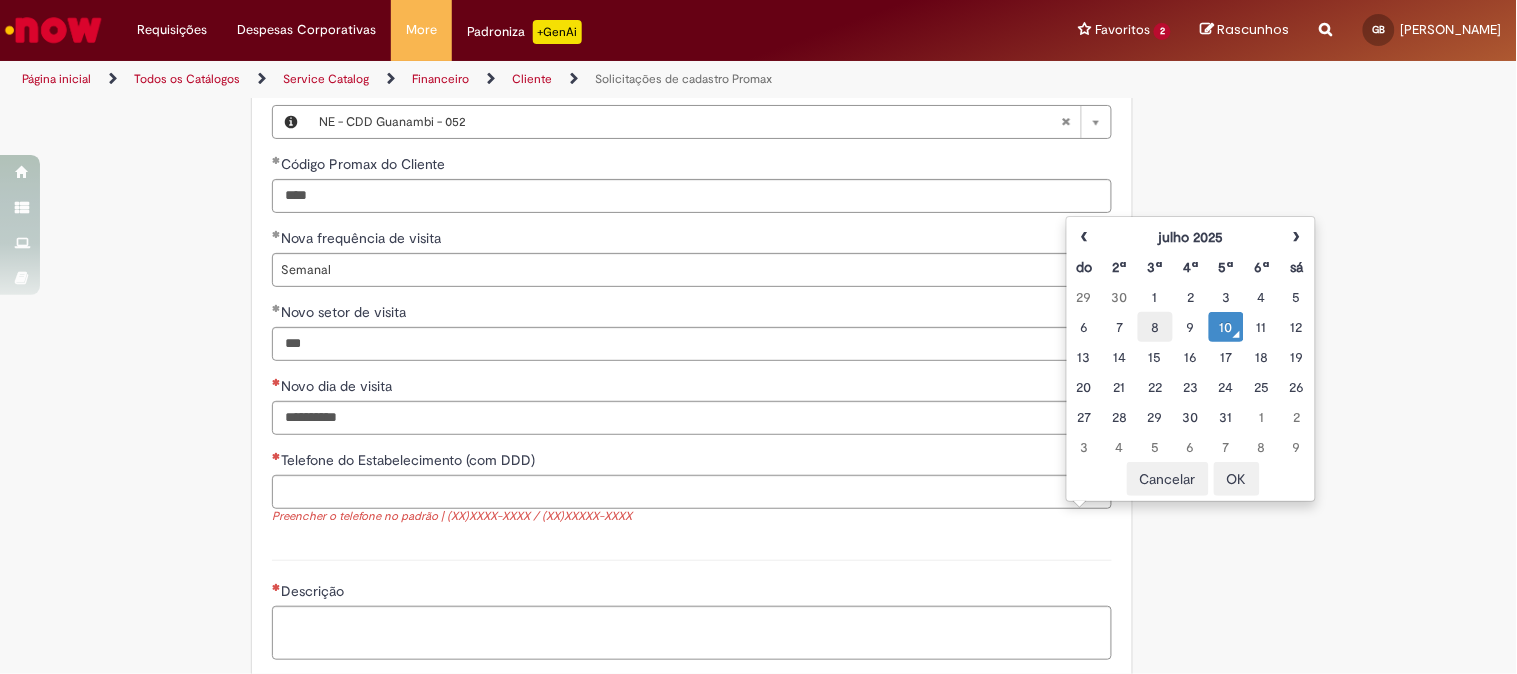 click on "8" at bounding box center (1155, 327) 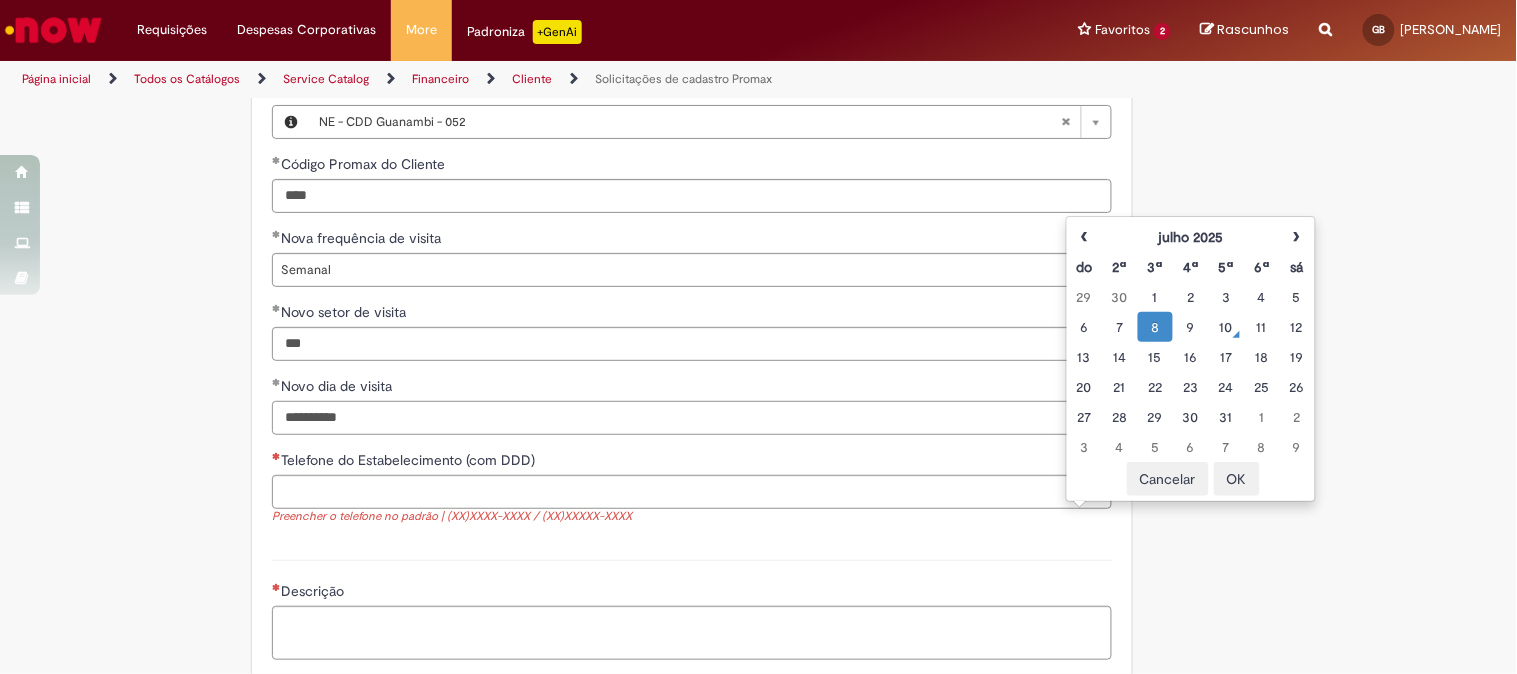 click on "**********" at bounding box center [677, 418] 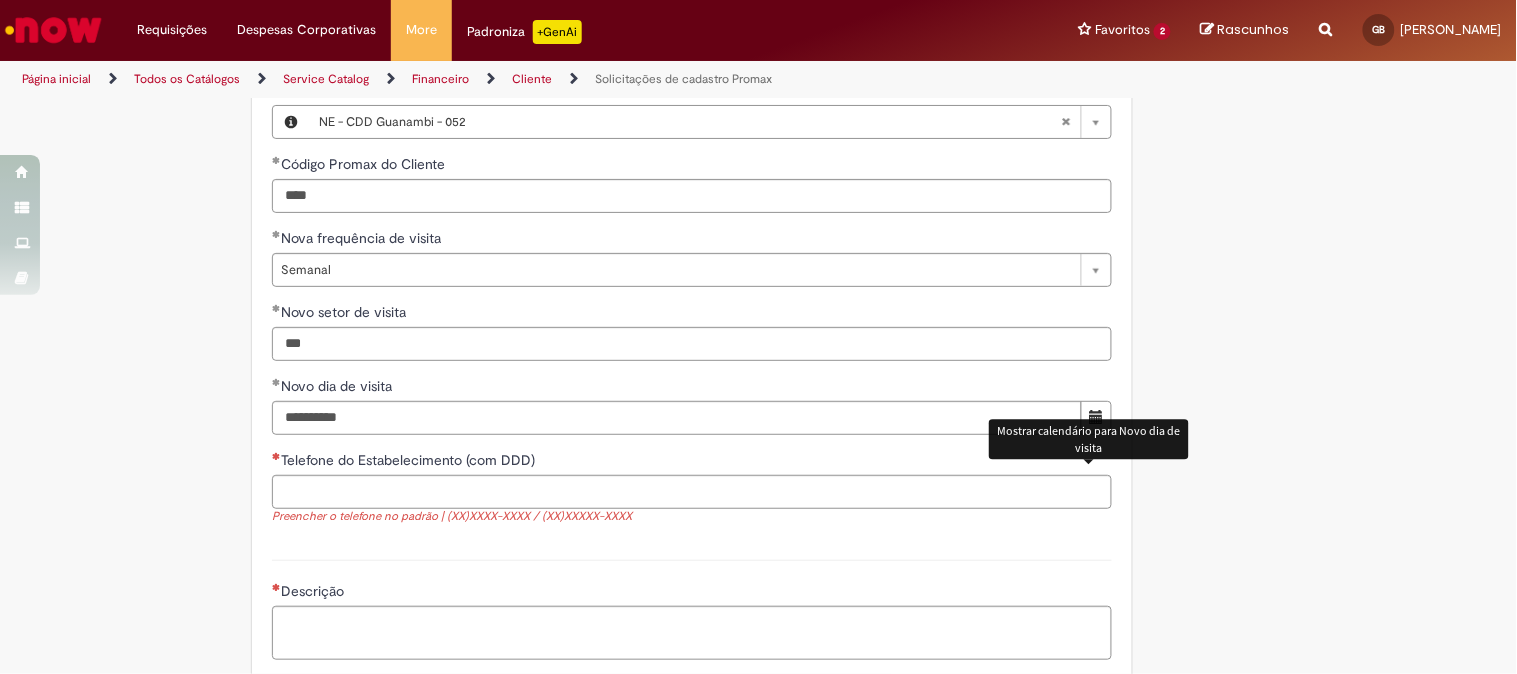 click at bounding box center (1097, 417) 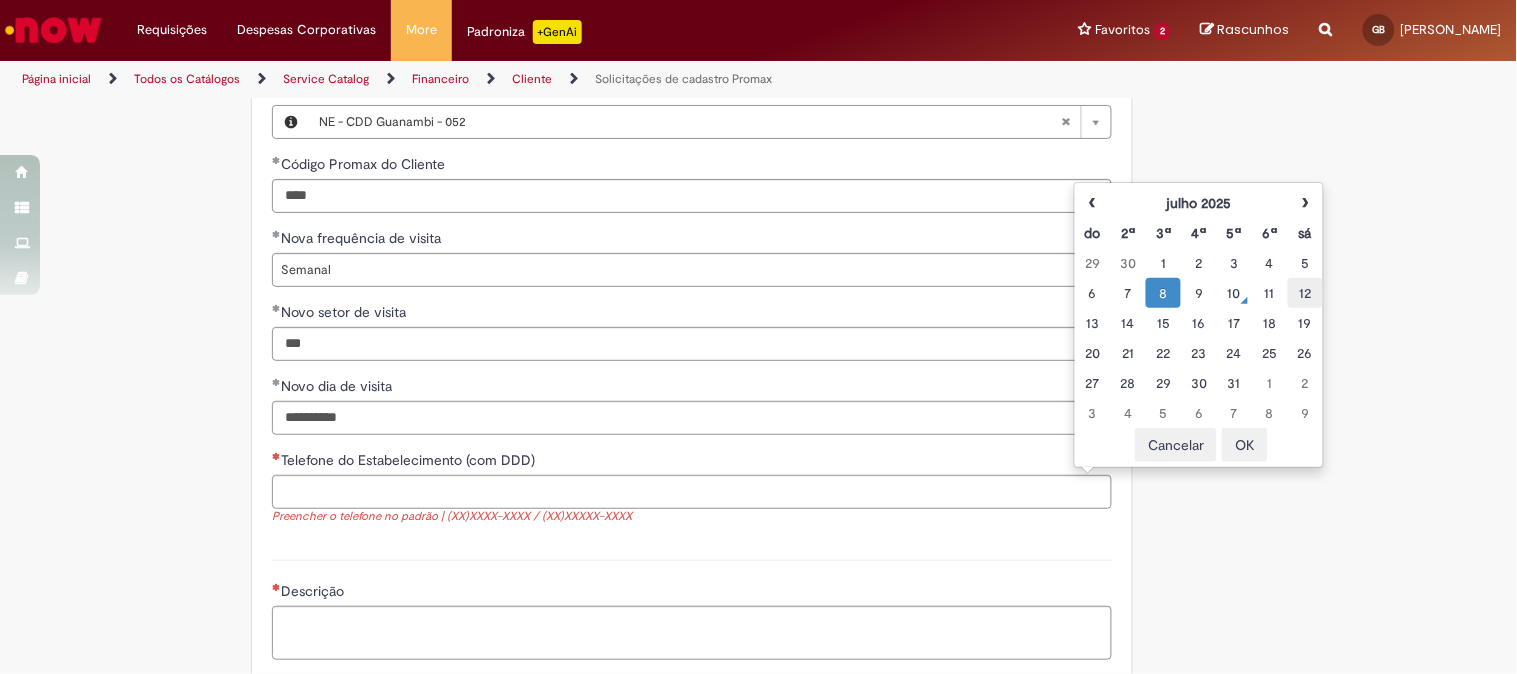 click on "12" at bounding box center (1305, 293) 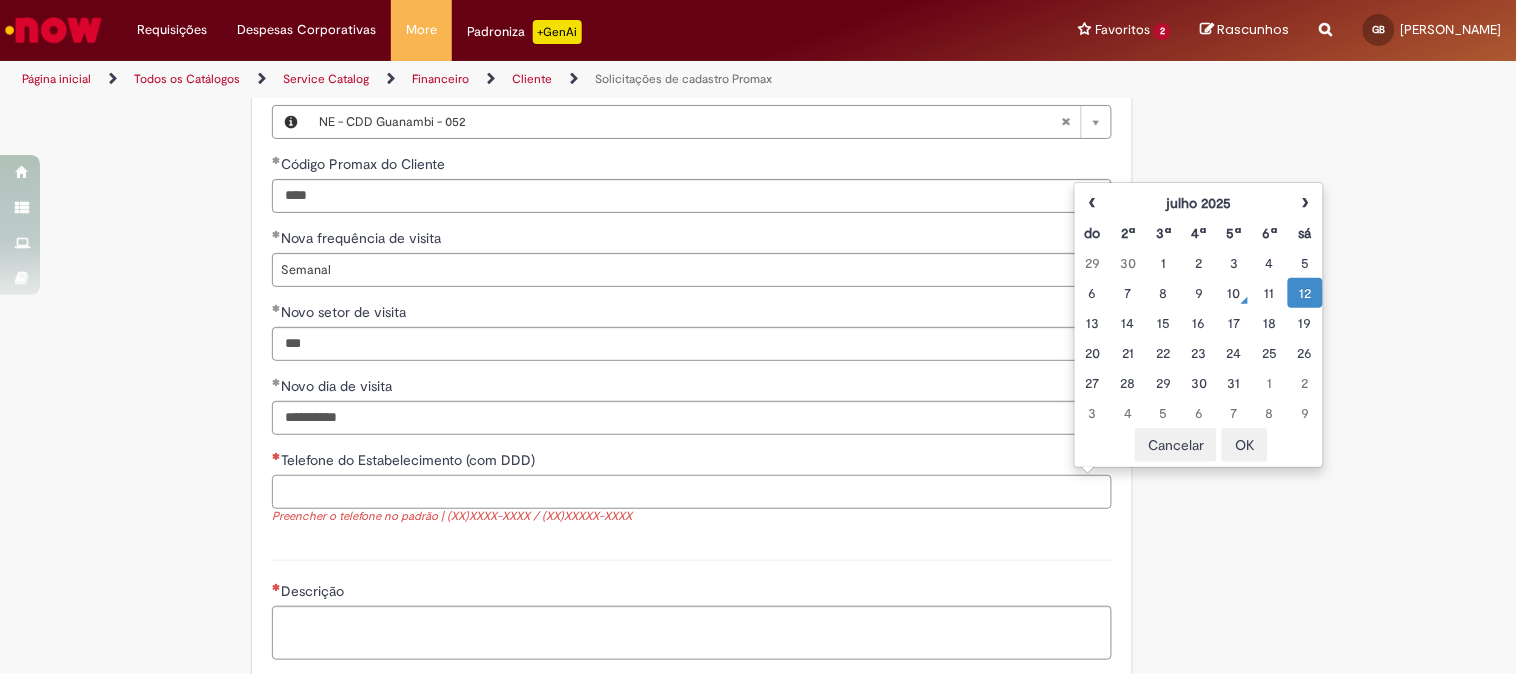 click on "Telefone do Estabelecimento (com DDD)" at bounding box center (692, 492) 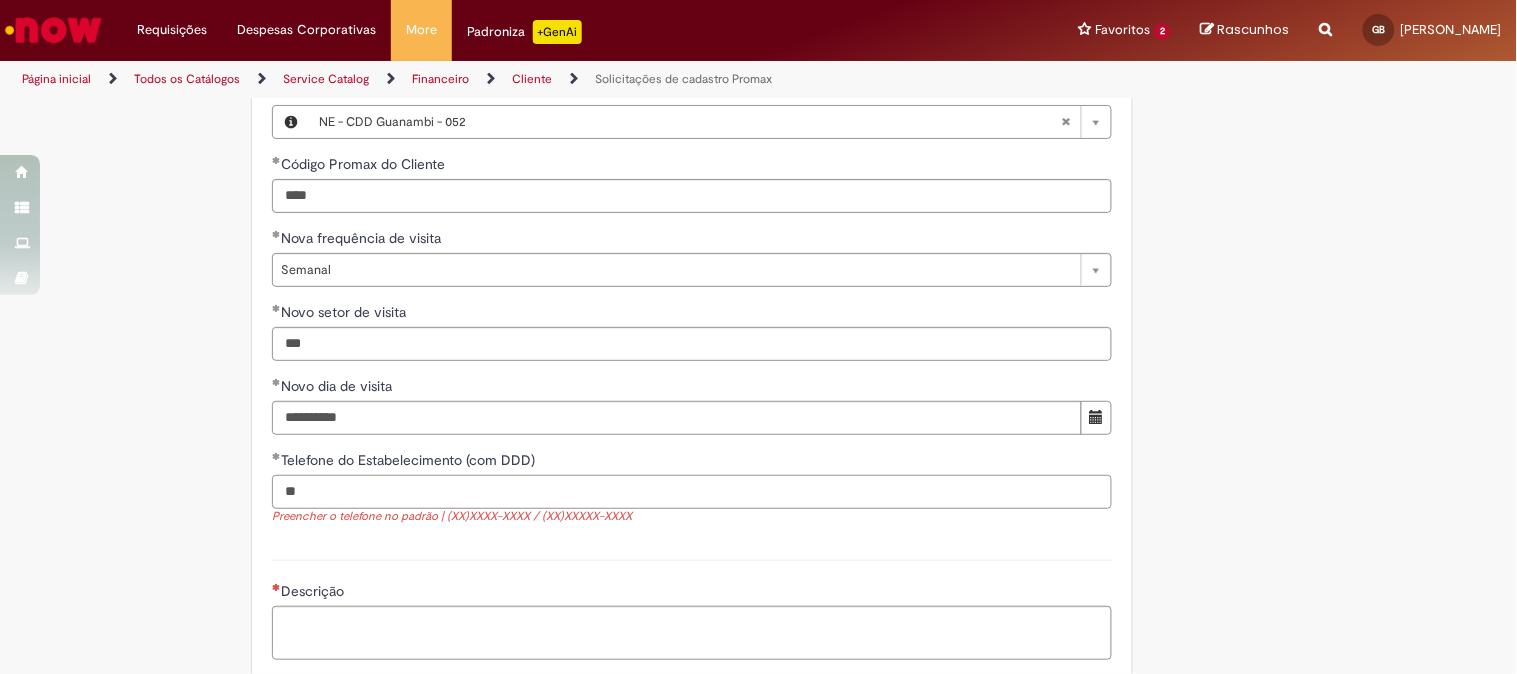 paste on "**********" 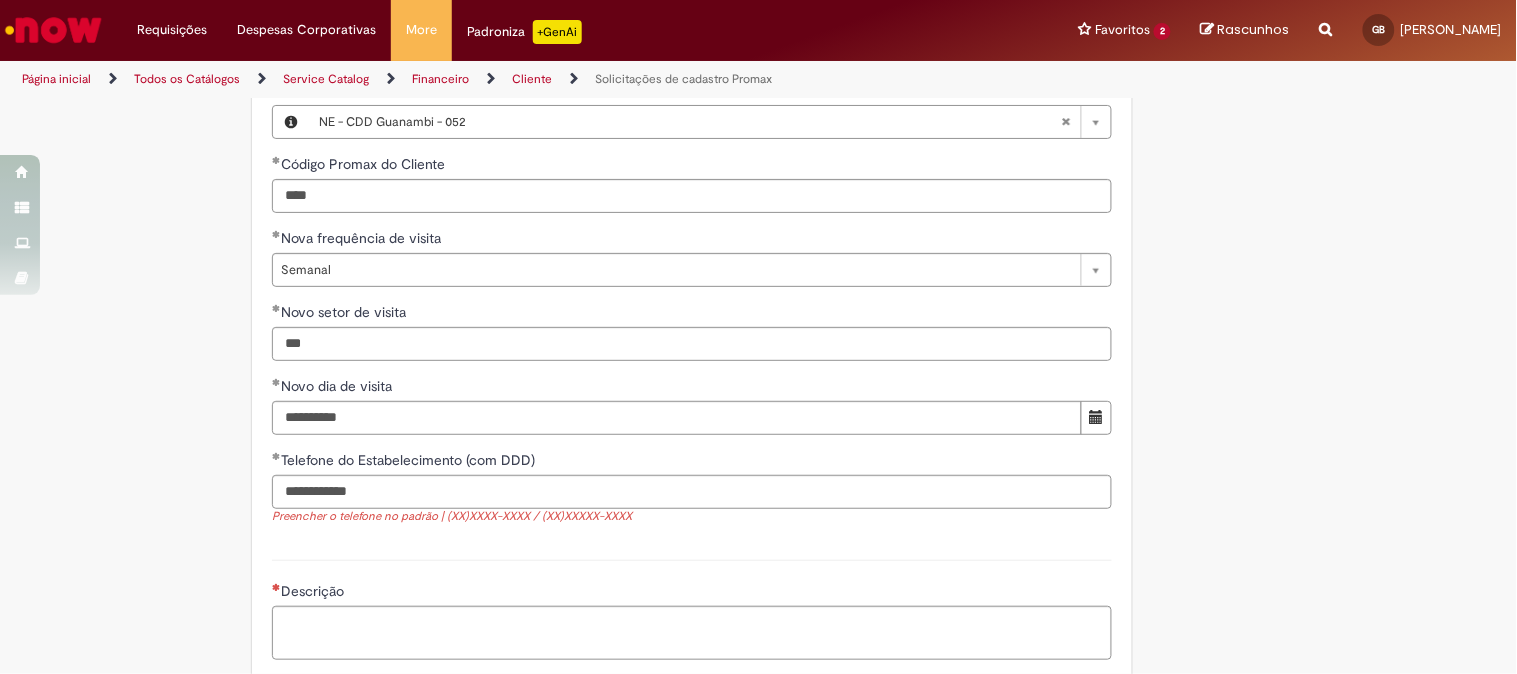 type on "**********" 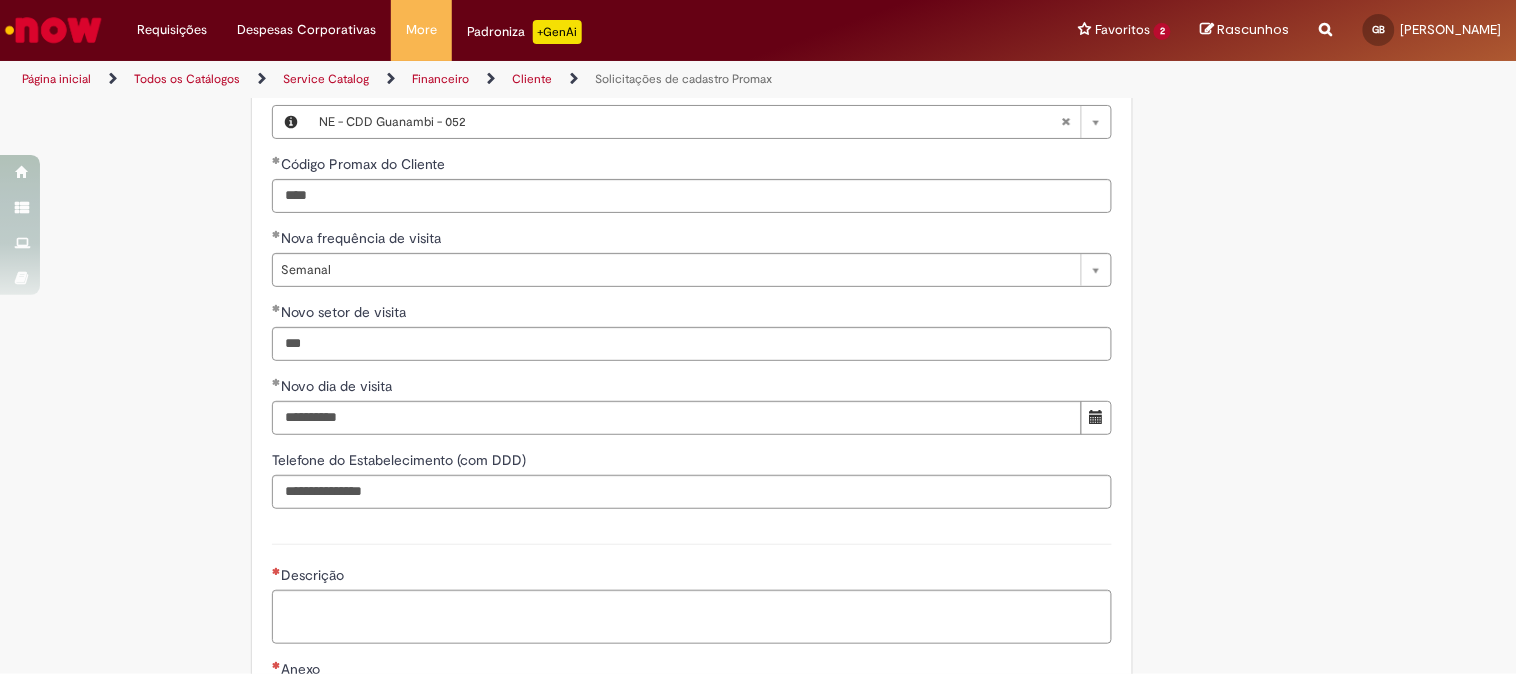 click on "**********" at bounding box center [692, 102] 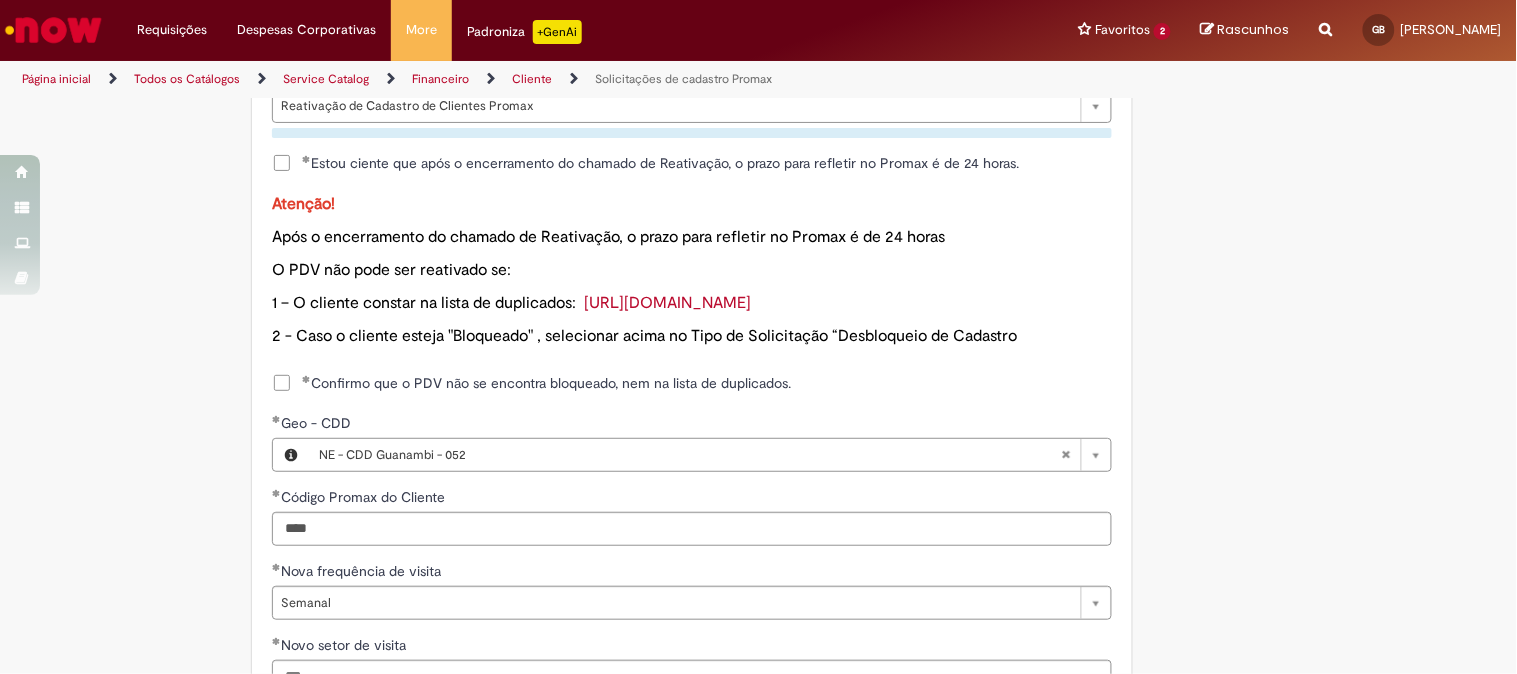 scroll, scrollTop: 555, scrollLeft: 0, axis: vertical 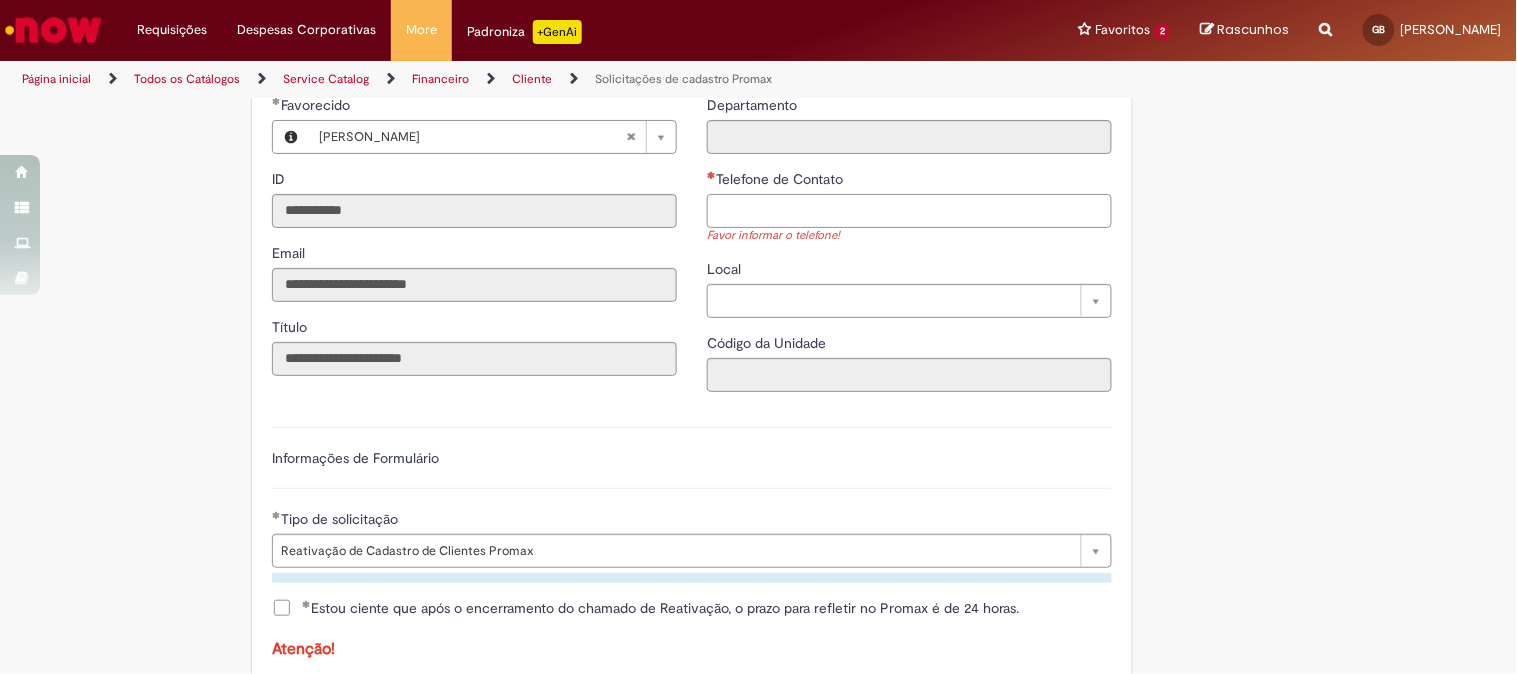 click on "Telefone de Contato" at bounding box center [909, 211] 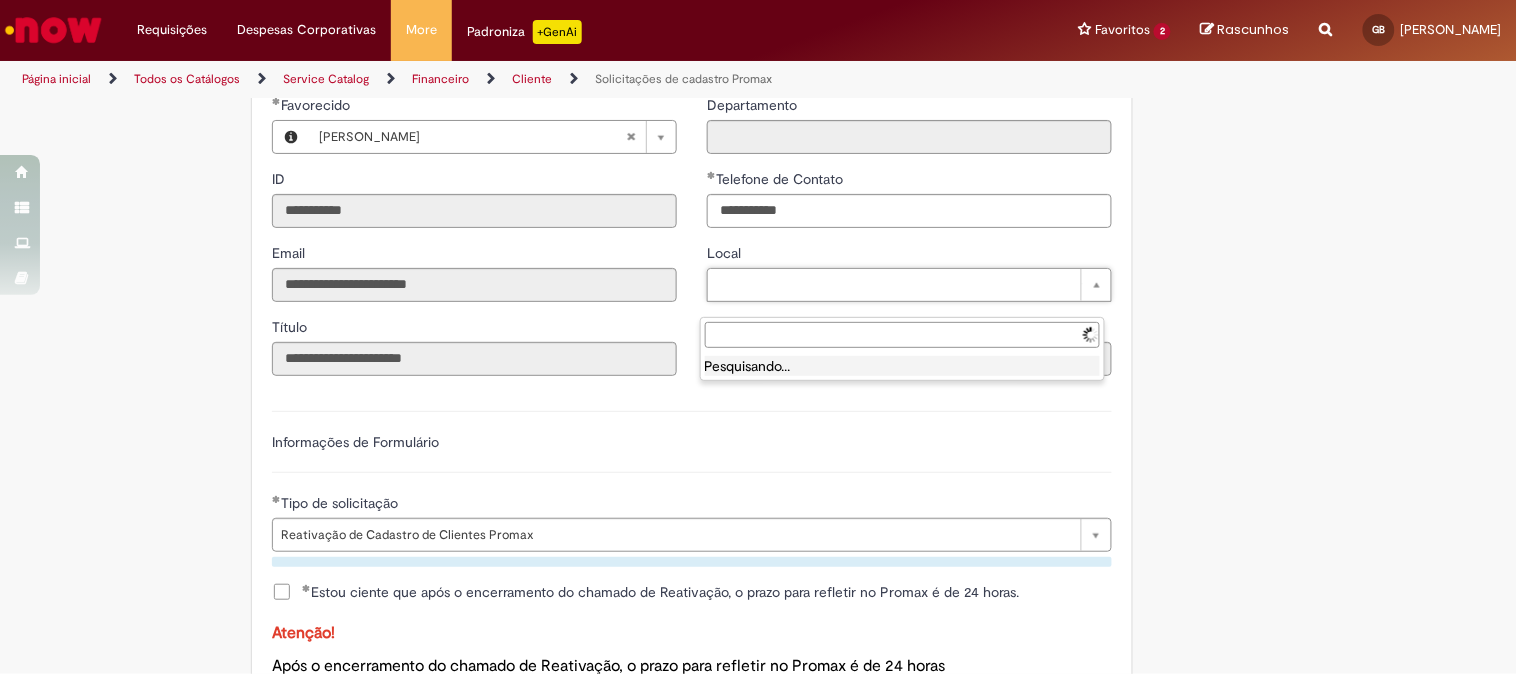 type on "**********" 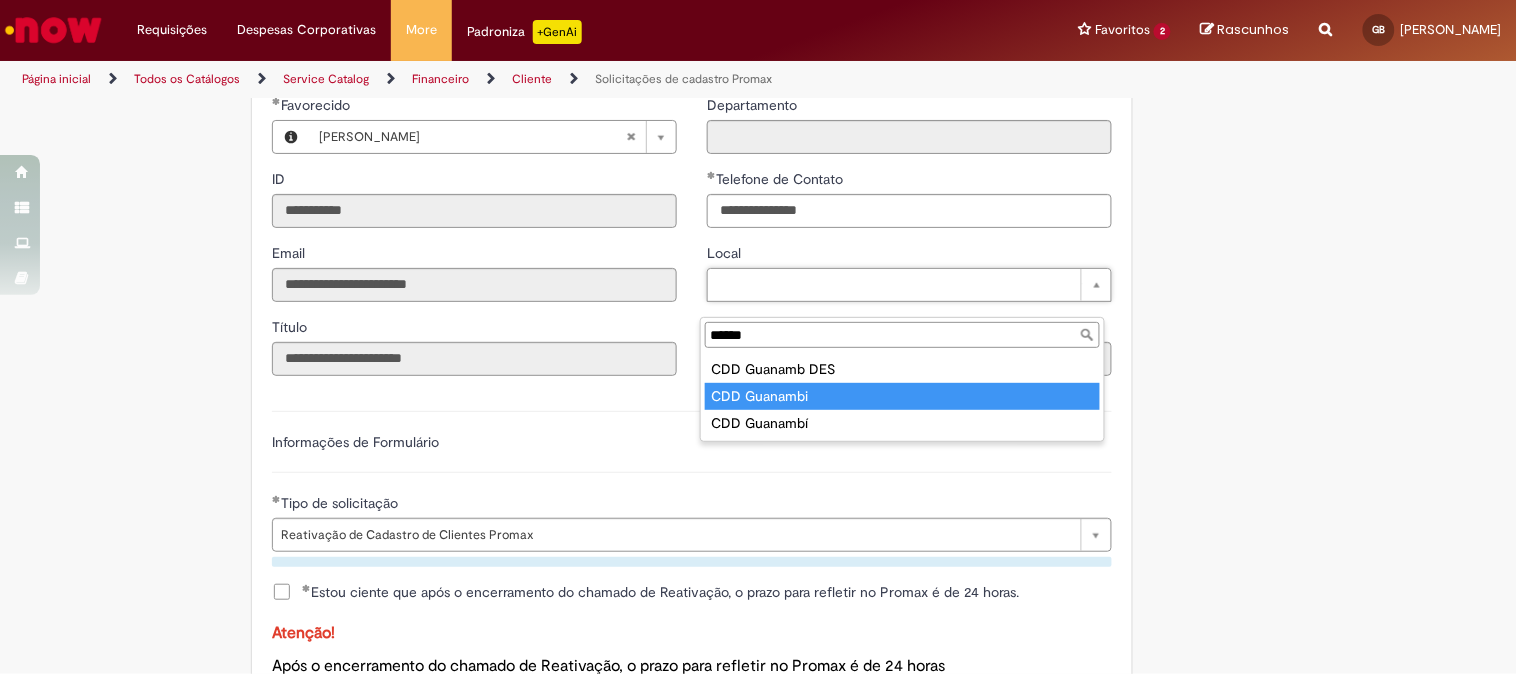 type on "******" 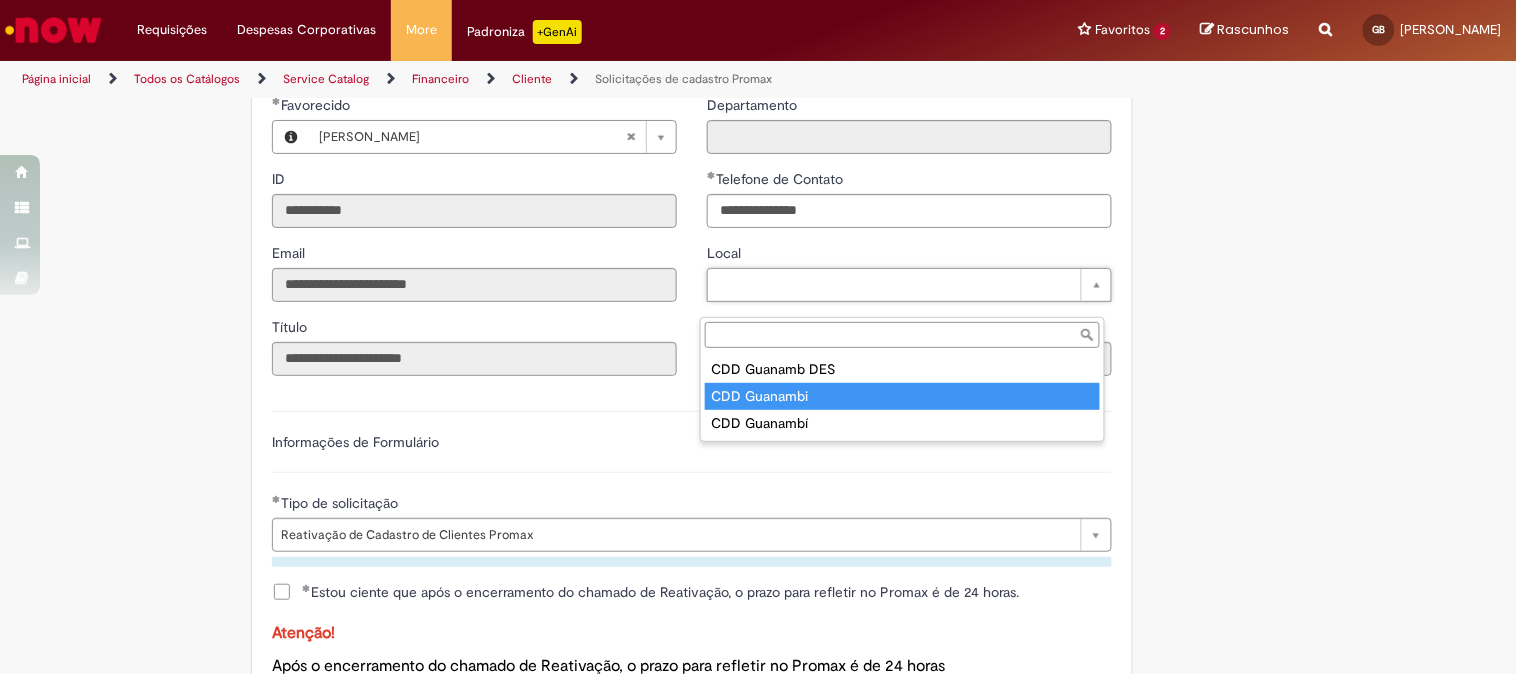 type on "****" 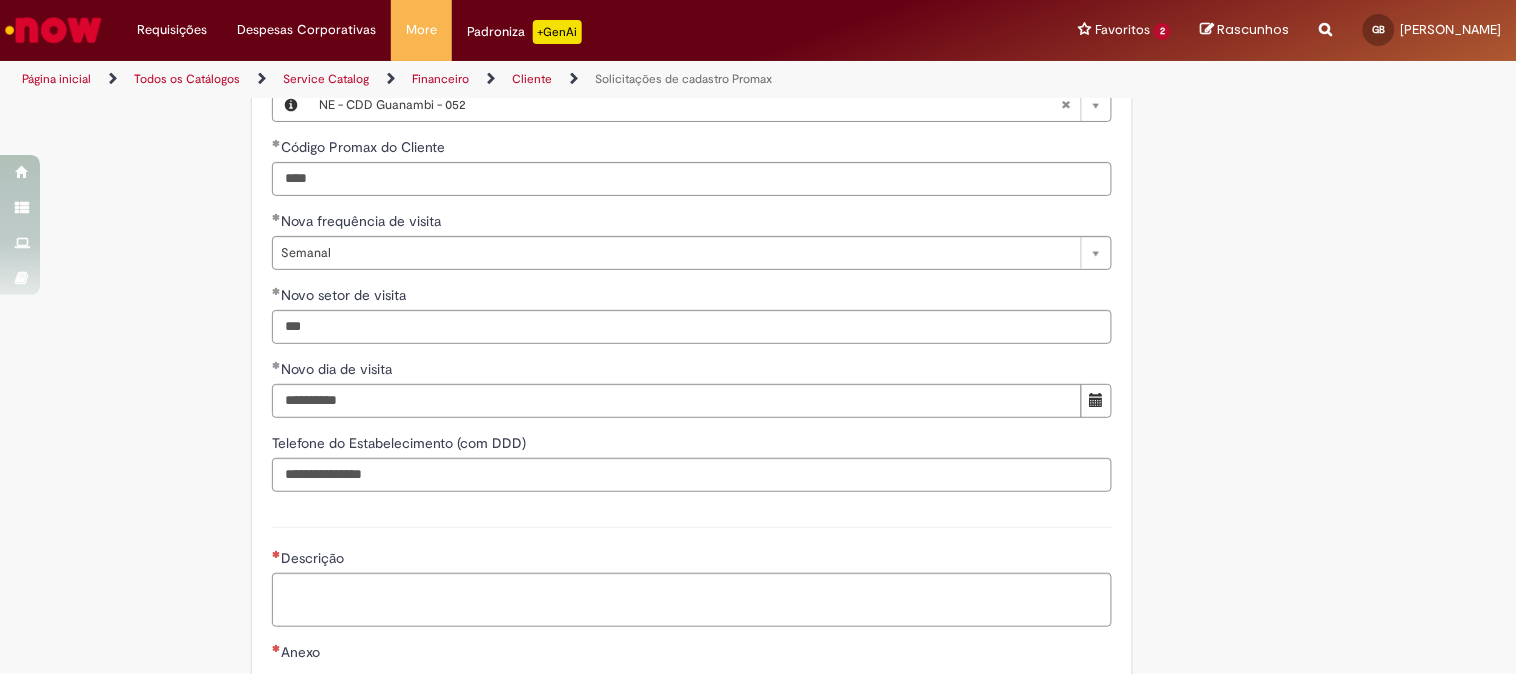 scroll, scrollTop: 1666, scrollLeft: 0, axis: vertical 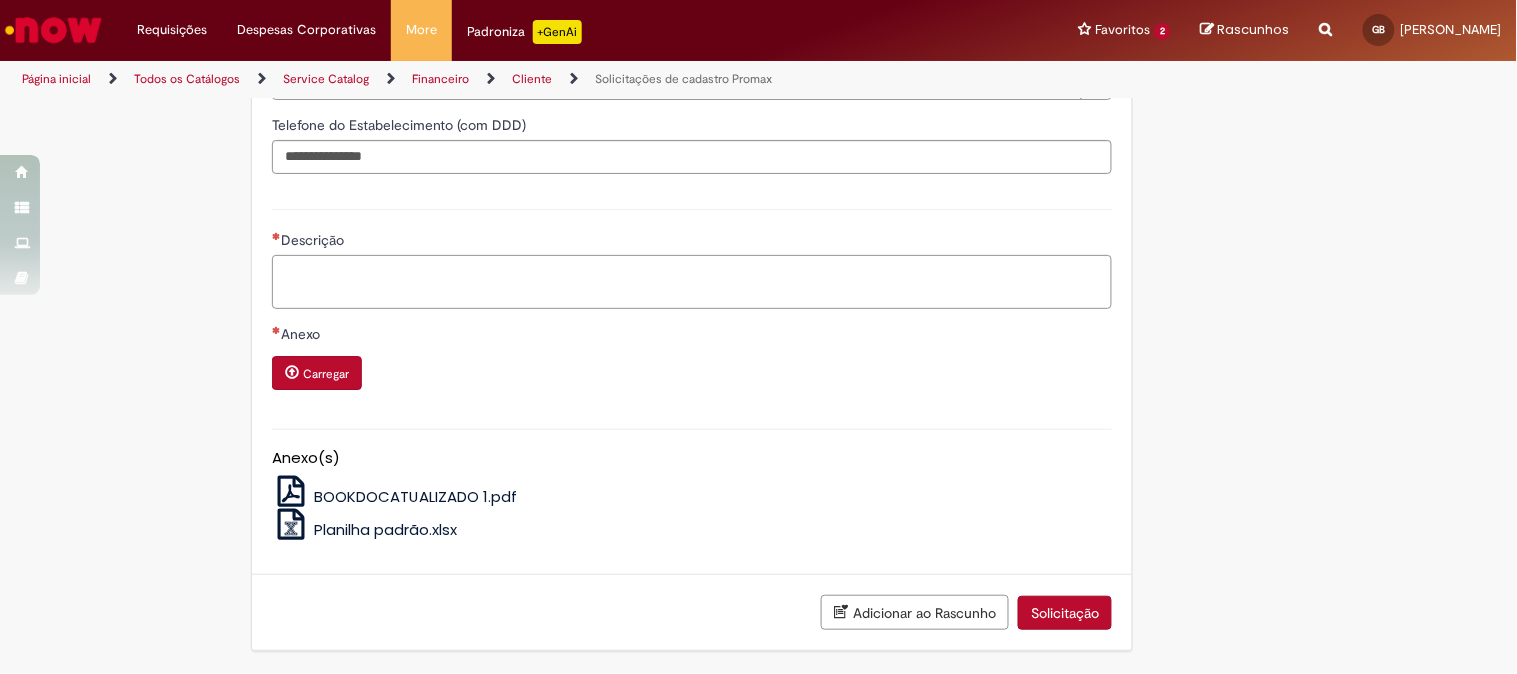 click on "Descrição" at bounding box center [692, 282] 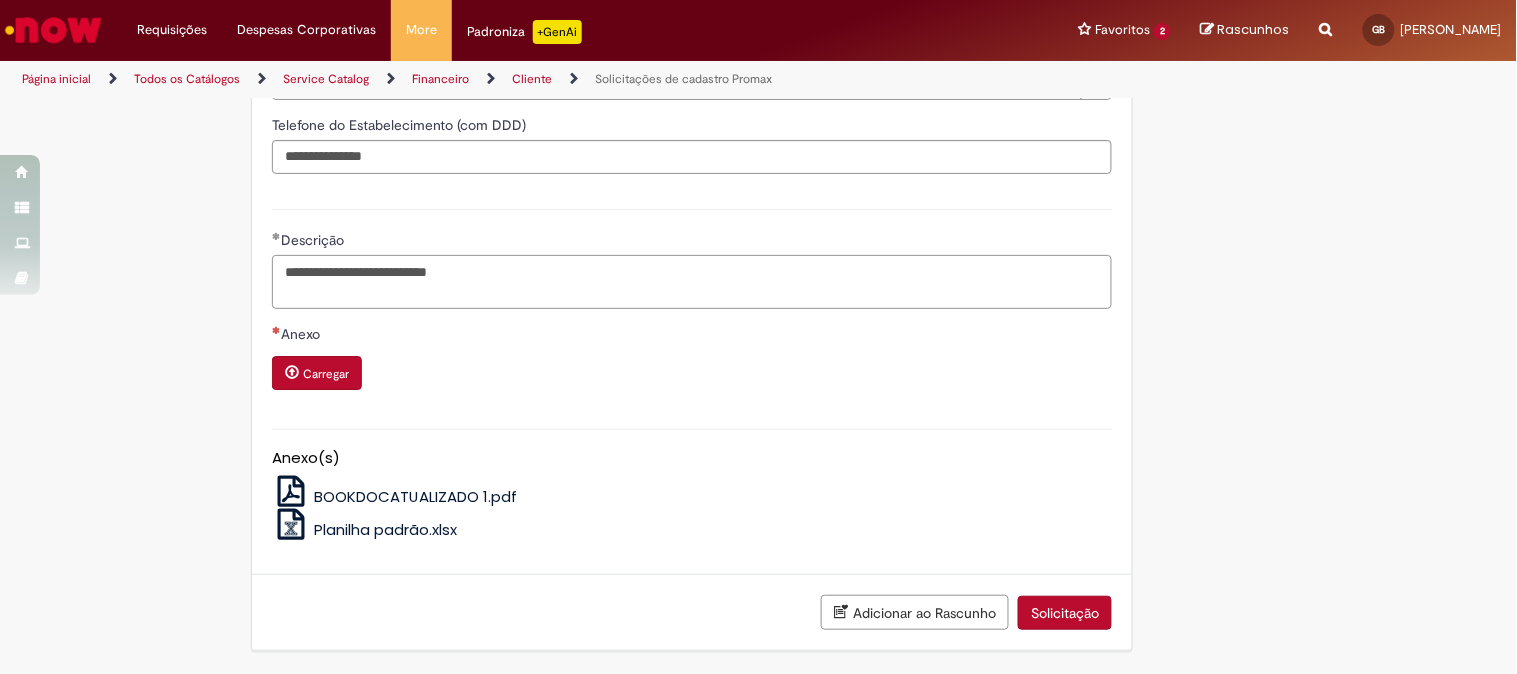 type on "**********" 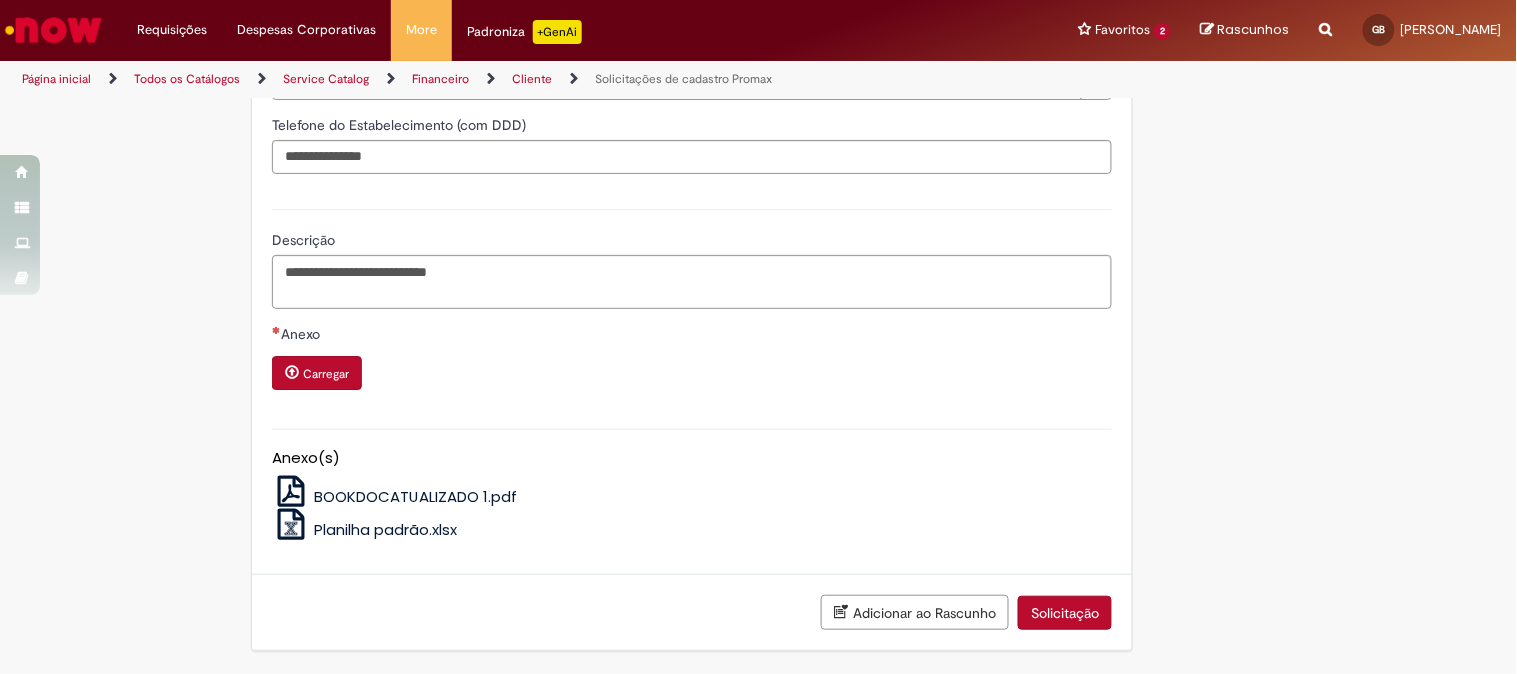 click on "**********" at bounding box center [692, 256] 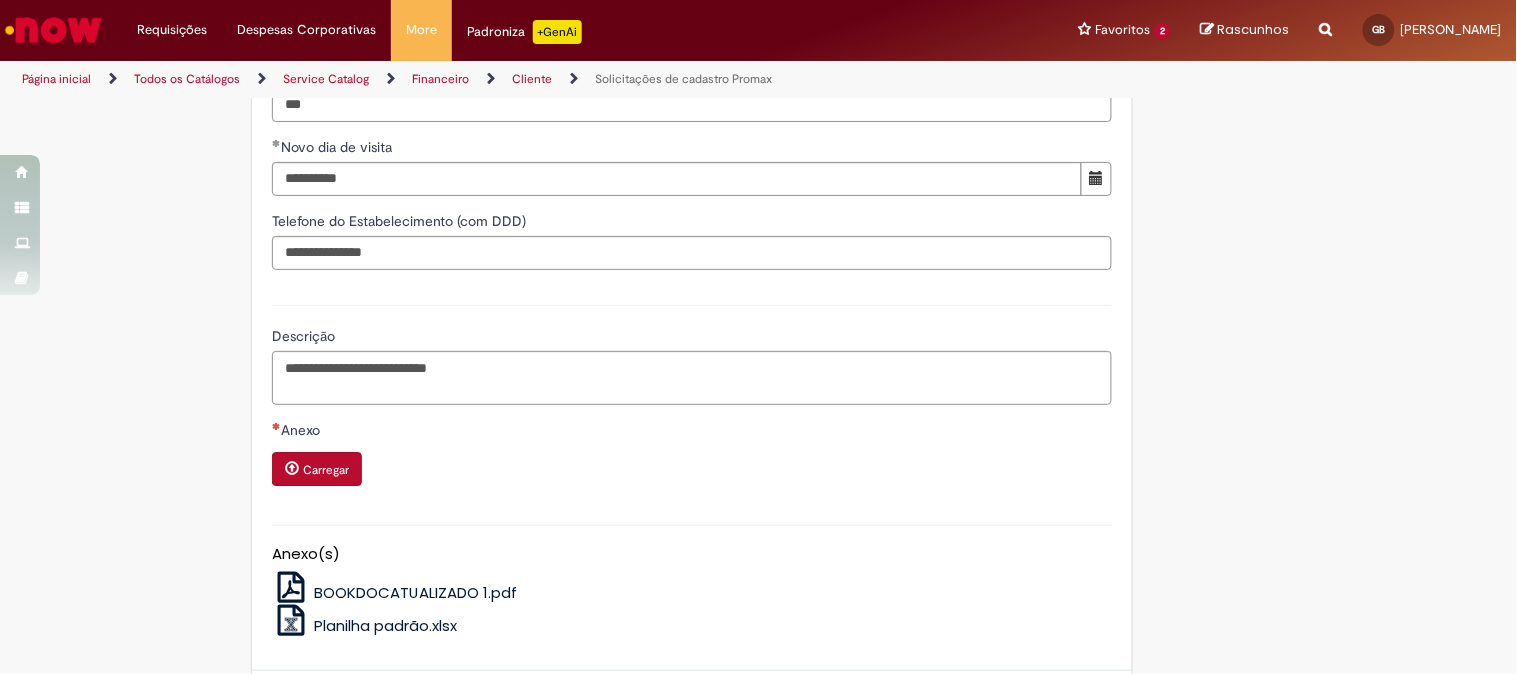 scroll, scrollTop: 1444, scrollLeft: 0, axis: vertical 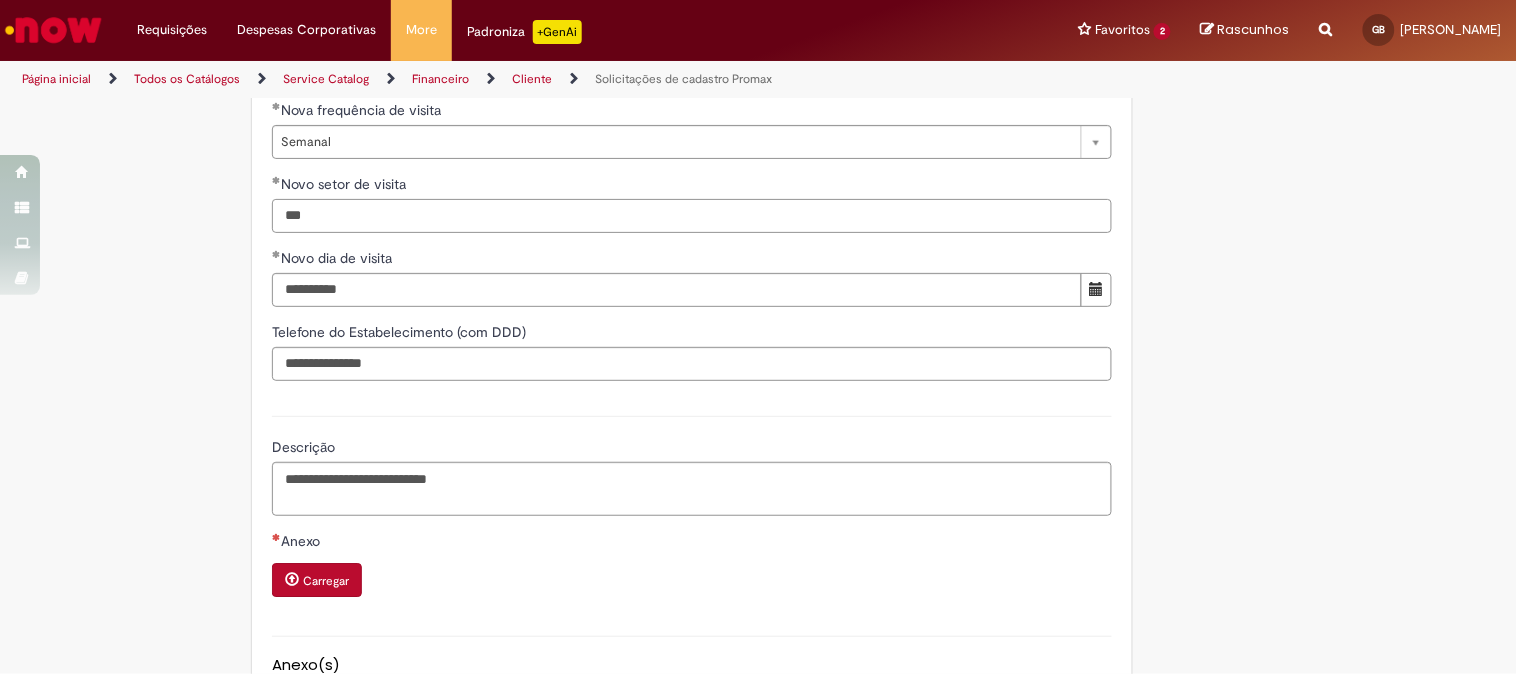 drag, startPoint x: 366, startPoint y: 278, endPoint x: 253, endPoint y: 285, distance: 113.216606 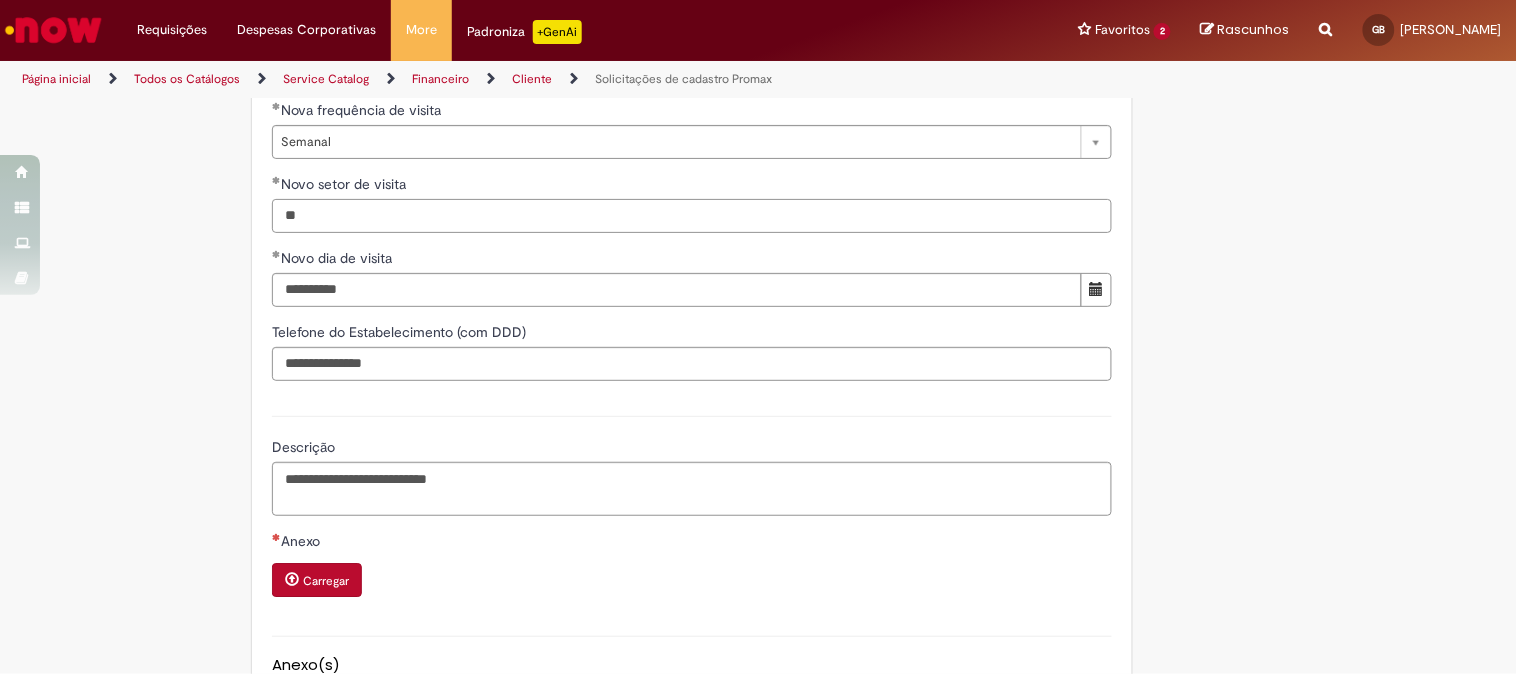type on "**" 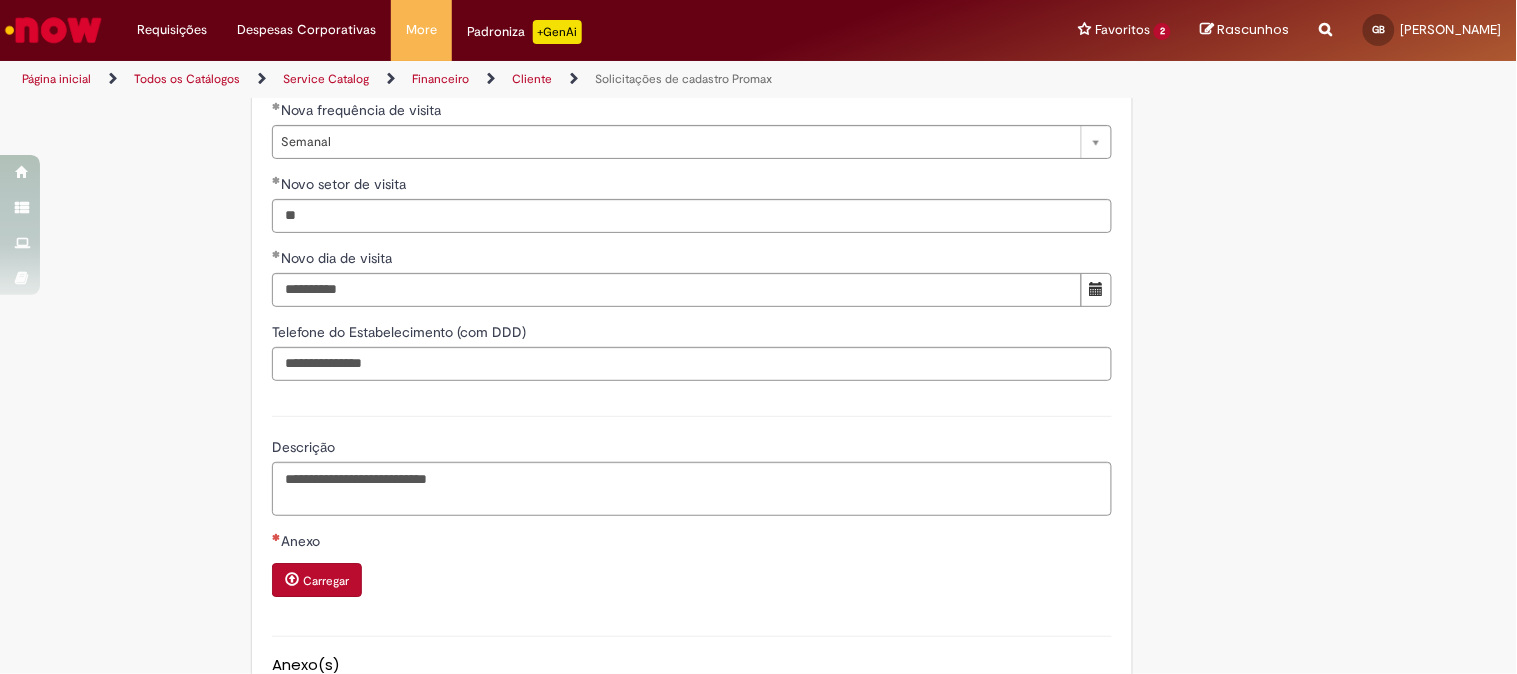 click on "Adicionar a Favoritos
Solicitações de cadastro Promax
Oferta exclusiva para bloqueio, desbloqueio, reativação e transferência de PDVs entre Operações, cadastro manuais de CDDS, fábricas e eventos.
📌 Em anexo, você encontra o nosso  Book de Documentos  com as orientações necessárias. Acesse também nosso SharePoint: 🔗  https://anheuserbuschinbev.sharepoint.com/sites/ComunicacaoOTC E-mail de contato:   customer_care_csc@AnheuserBuschInBev.onmicrosoft.com
⚠️  Importante: As solicitações de  atualização de dados ou documentos  devem ser realizadas  exclusivamente pela plataforma Bees Care (Zendesk),  atraves do Link 🔗  https://ab-inbevbr.zendesk.com
📥 Abaixo, você confere o passo a passo de como abrir uma solicitação na plataforma.
SAP Interim Country Code ** Favorecido" at bounding box center [661, -232] 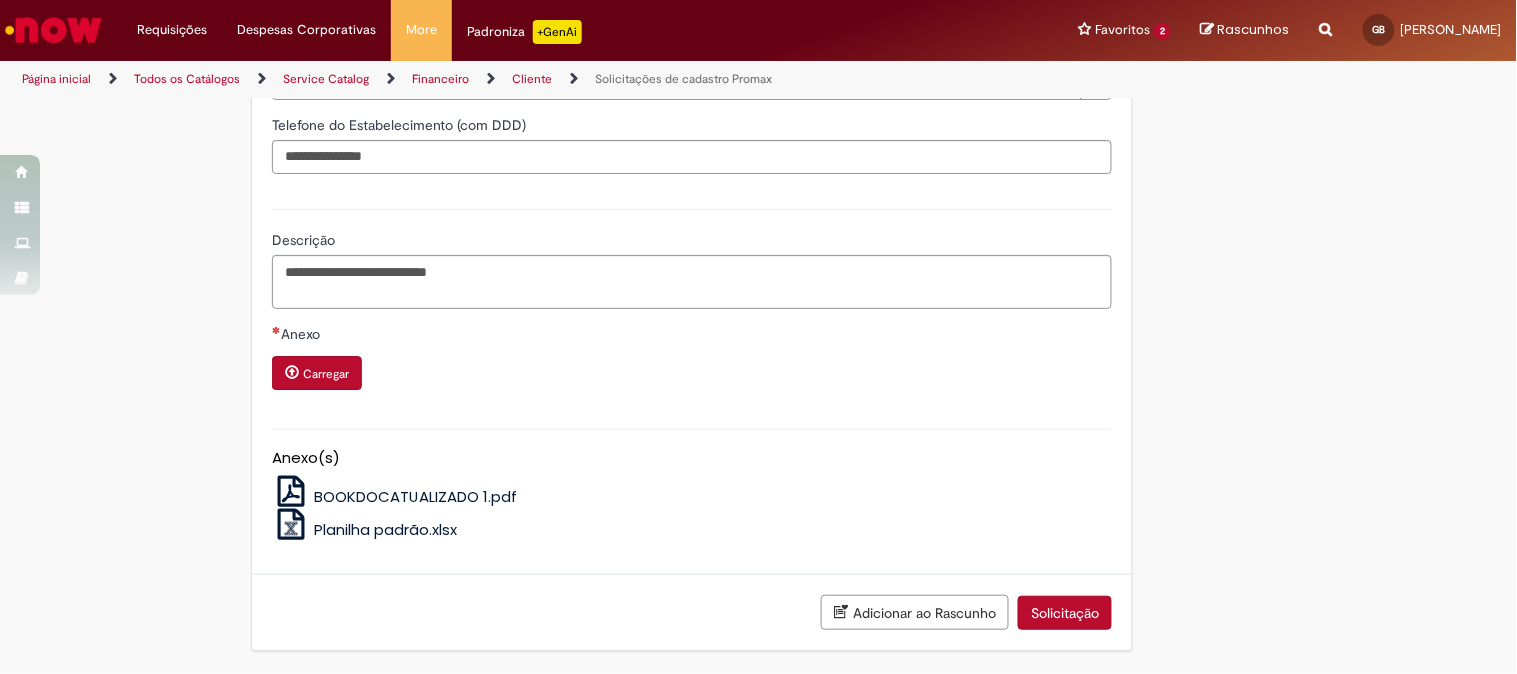 click on "Carregar" at bounding box center [326, 374] 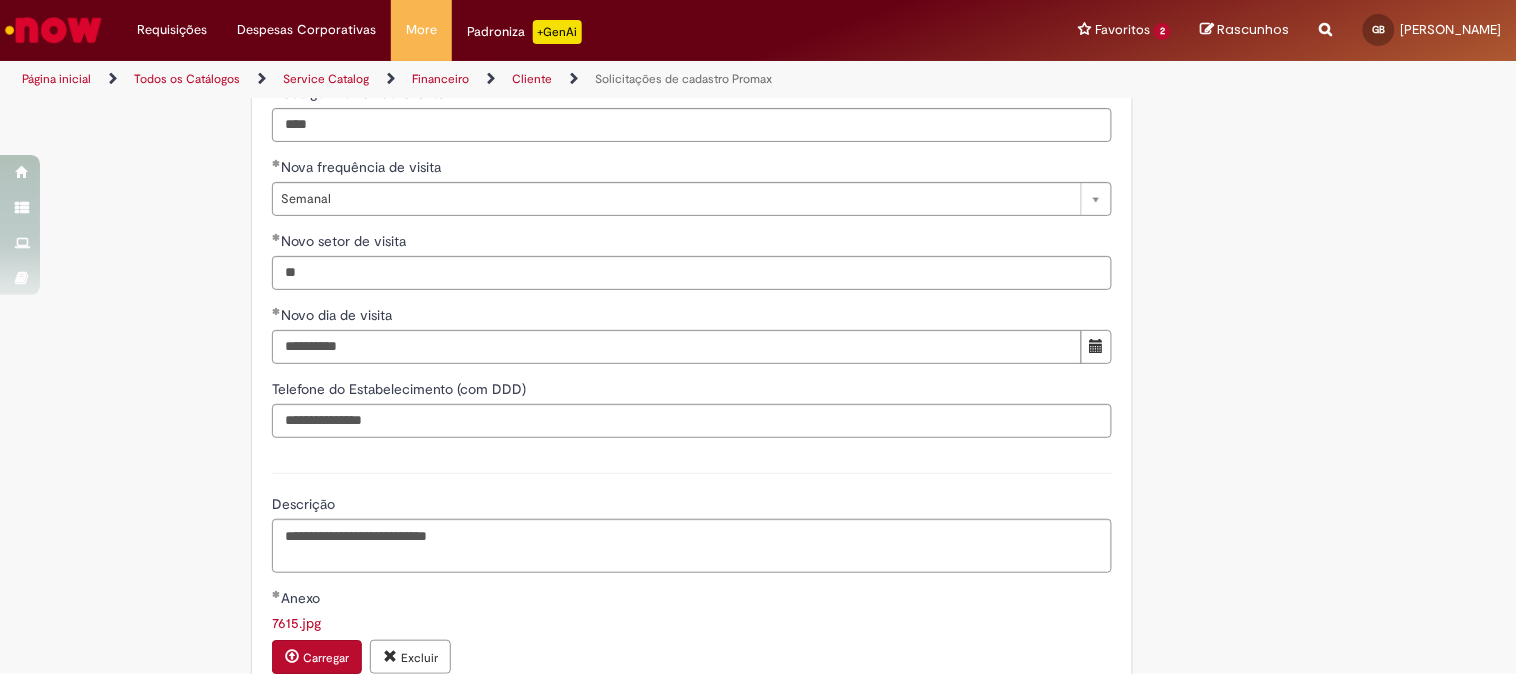 scroll, scrollTop: 1741, scrollLeft: 0, axis: vertical 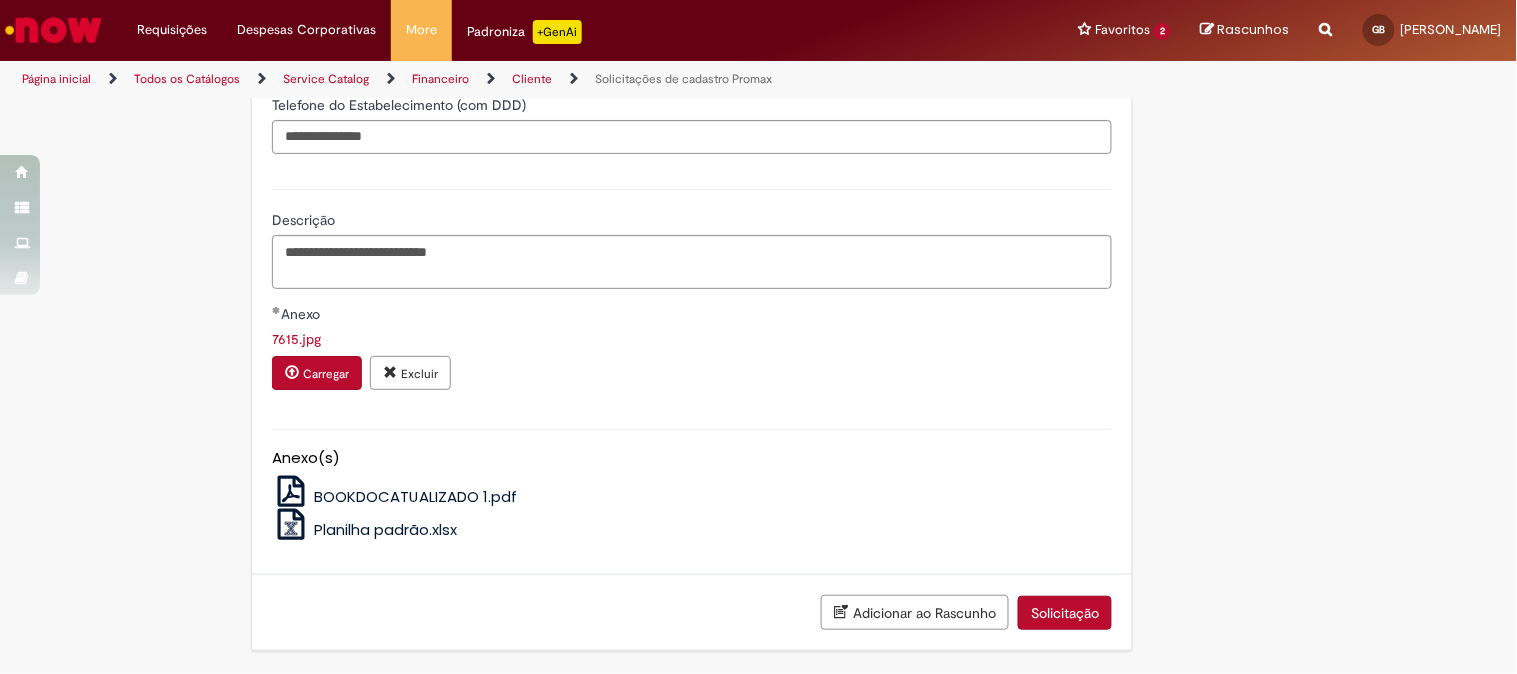 click on "Solicitação" at bounding box center (1065, 613) 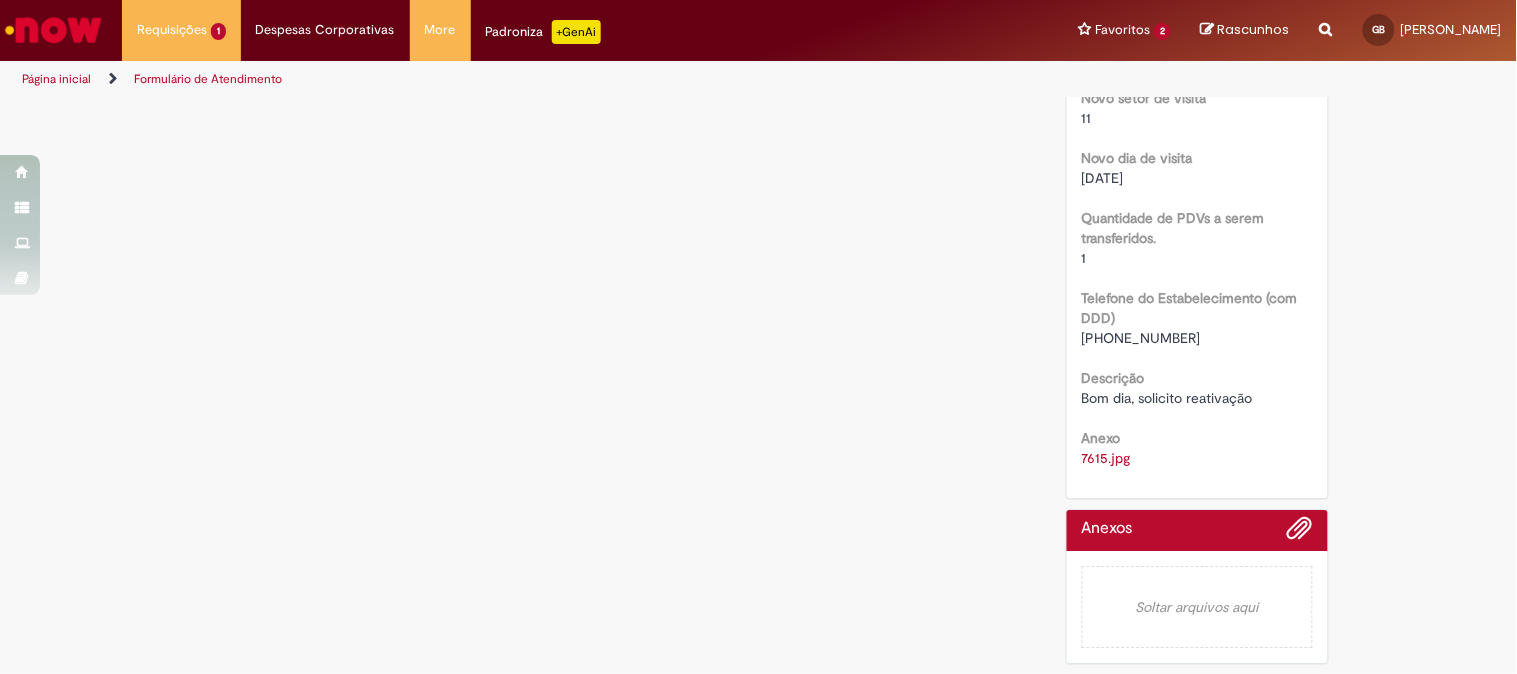 scroll, scrollTop: 0, scrollLeft: 0, axis: both 